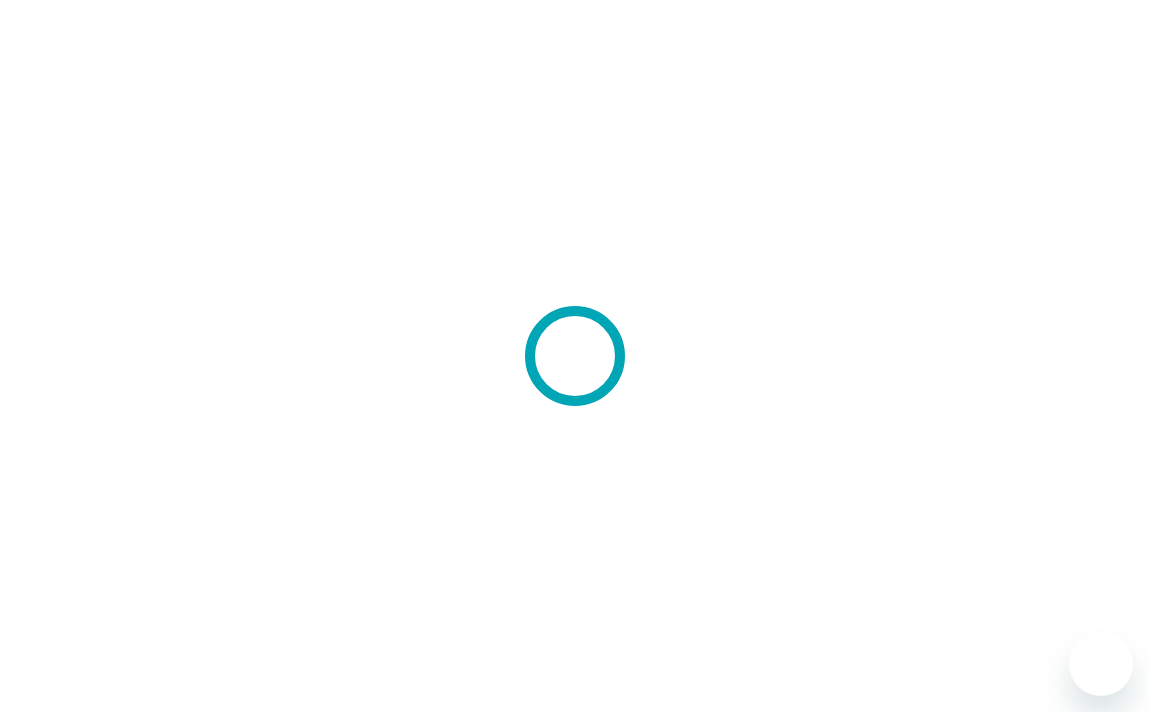 scroll, scrollTop: 0, scrollLeft: 0, axis: both 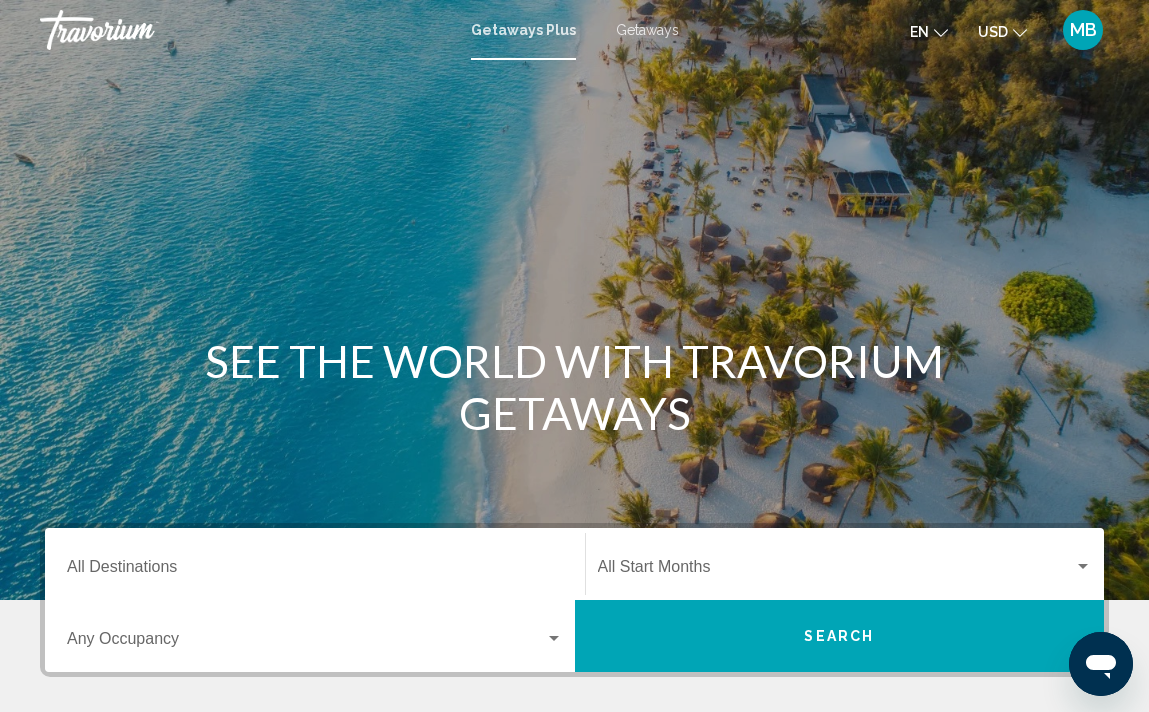 click on "MB" at bounding box center [1083, 30] 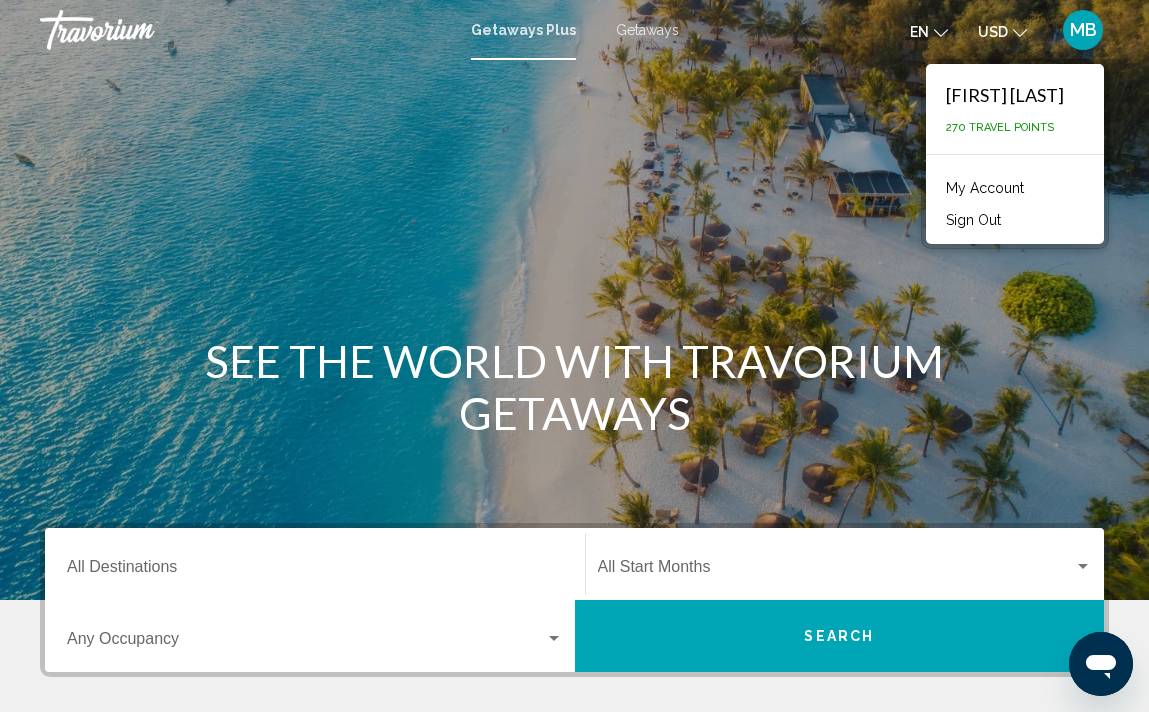click on "Destination All Destinations" at bounding box center (315, 564) 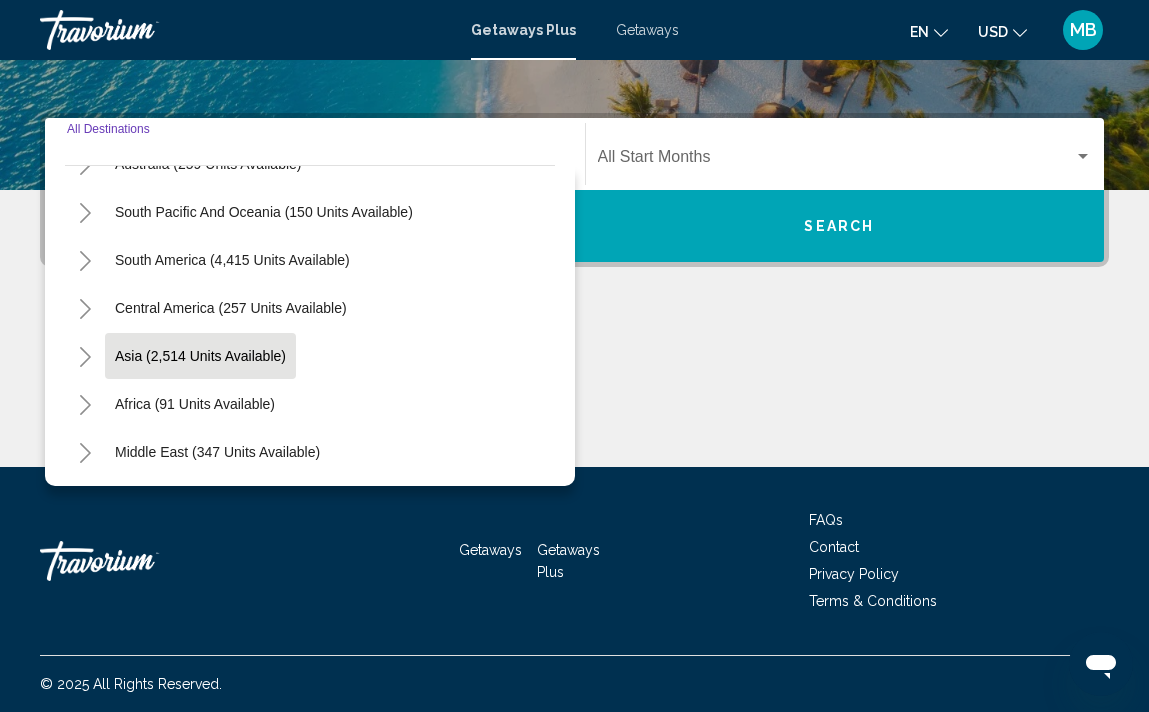 scroll, scrollTop: 324, scrollLeft: 0, axis: vertical 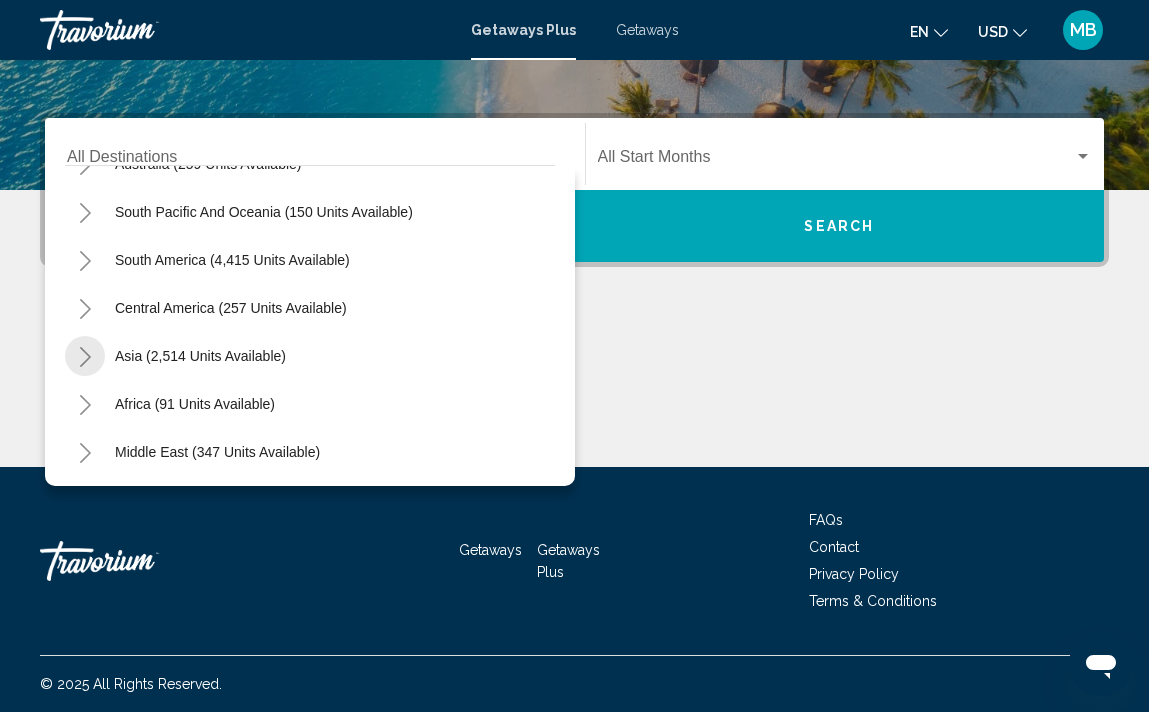 click 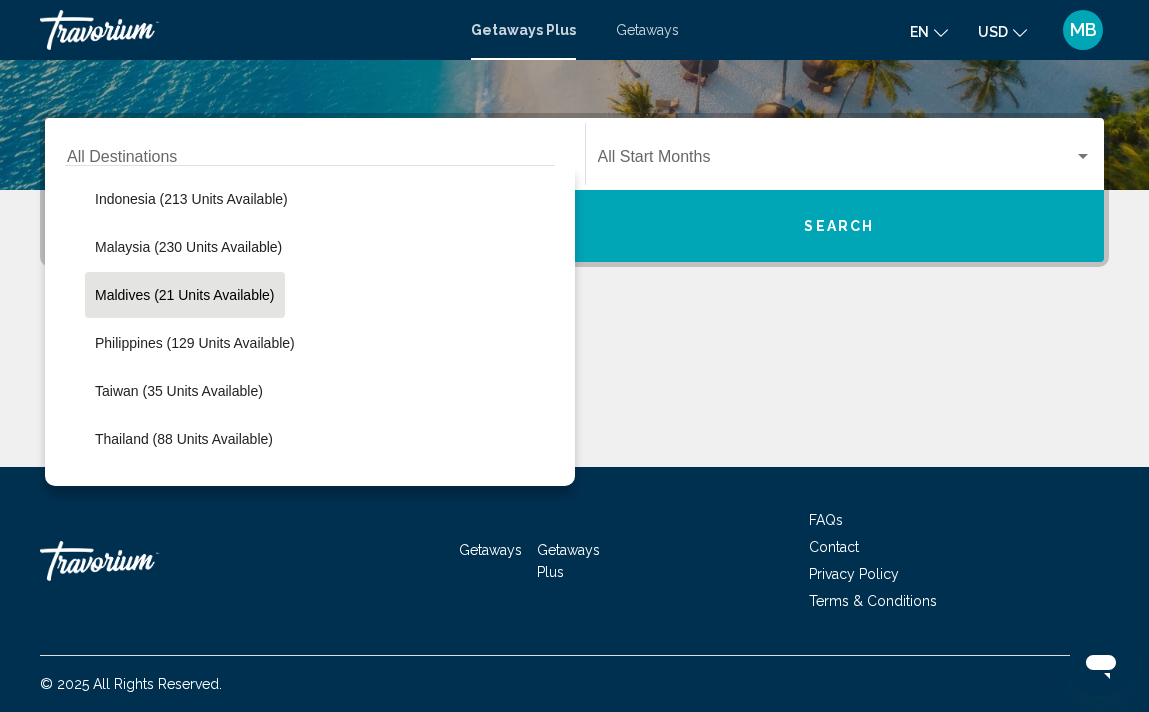 scroll, scrollTop: 674, scrollLeft: 0, axis: vertical 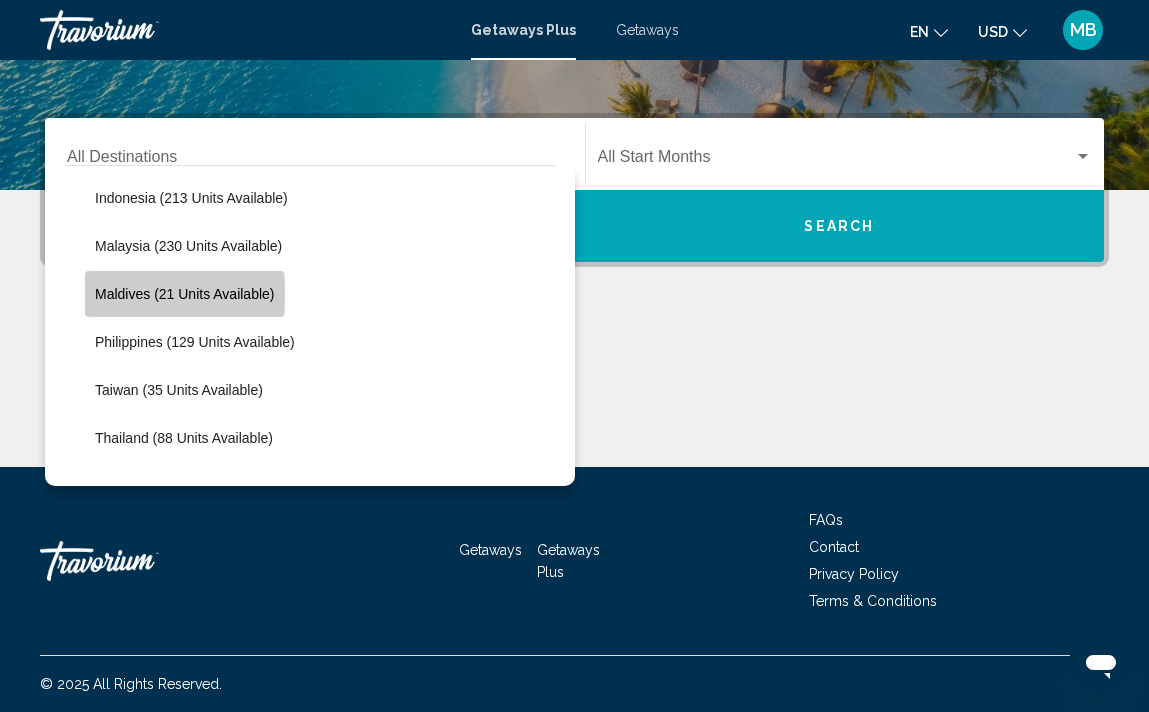 click on "Maldives (21 units available)" 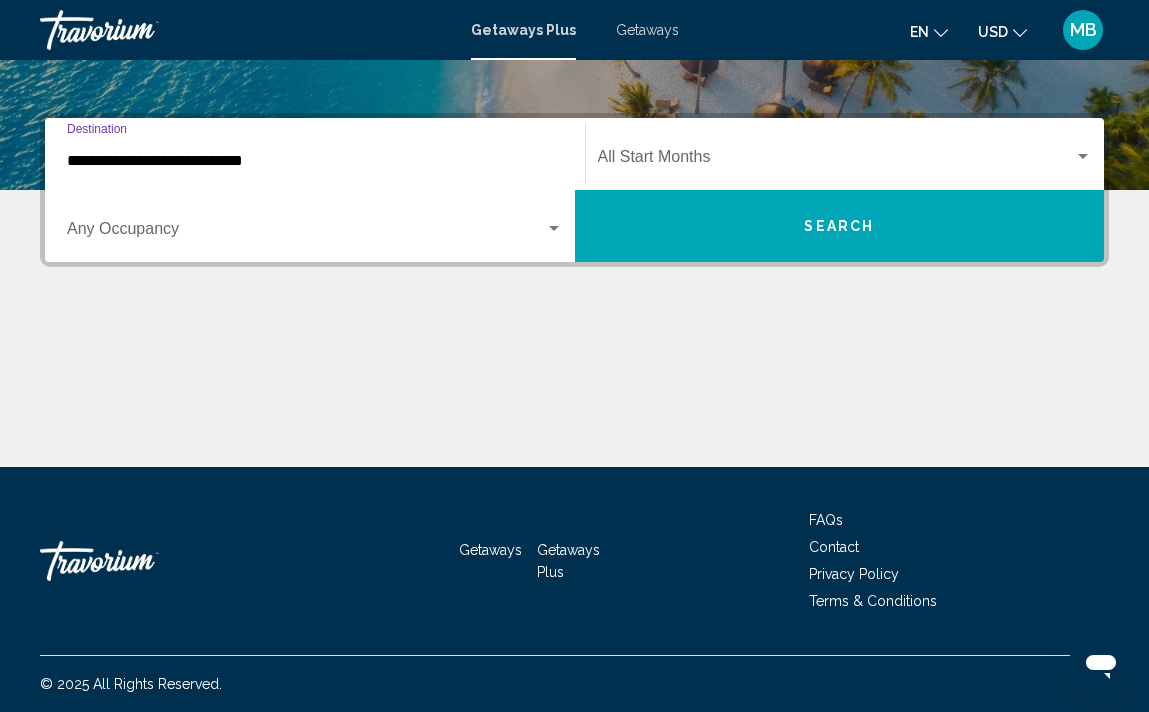 click on "Search" at bounding box center [840, 226] 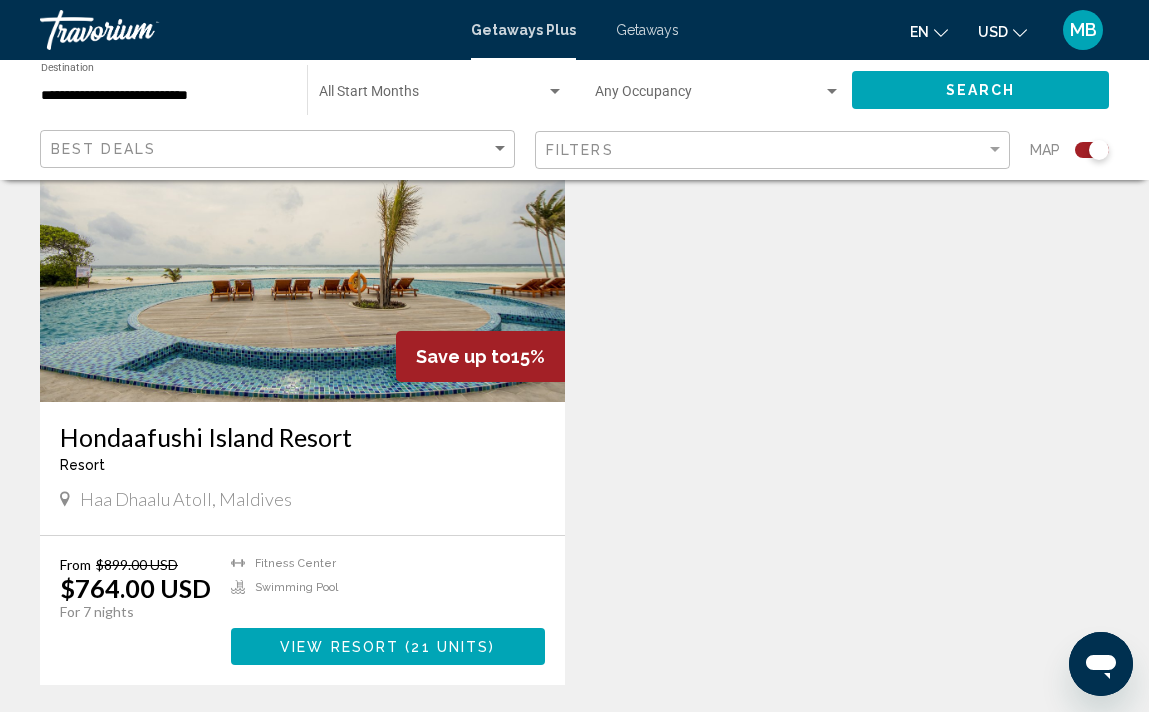scroll, scrollTop: 811, scrollLeft: 0, axis: vertical 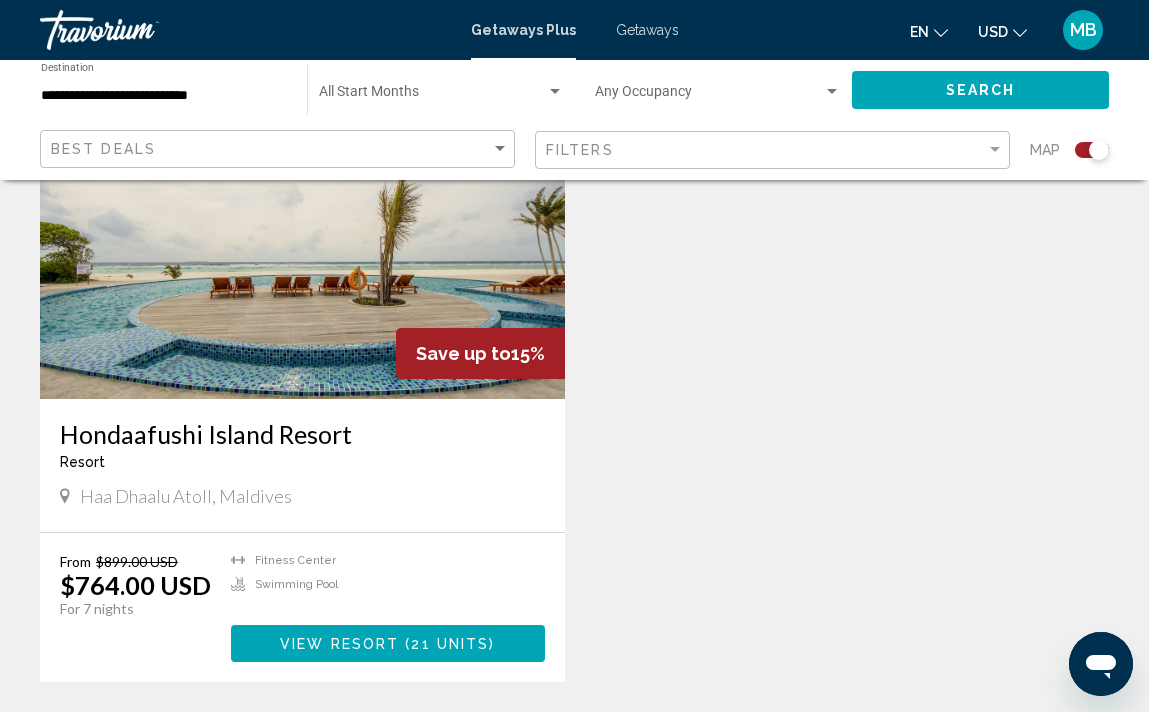 click on "21 units" at bounding box center [450, 644] 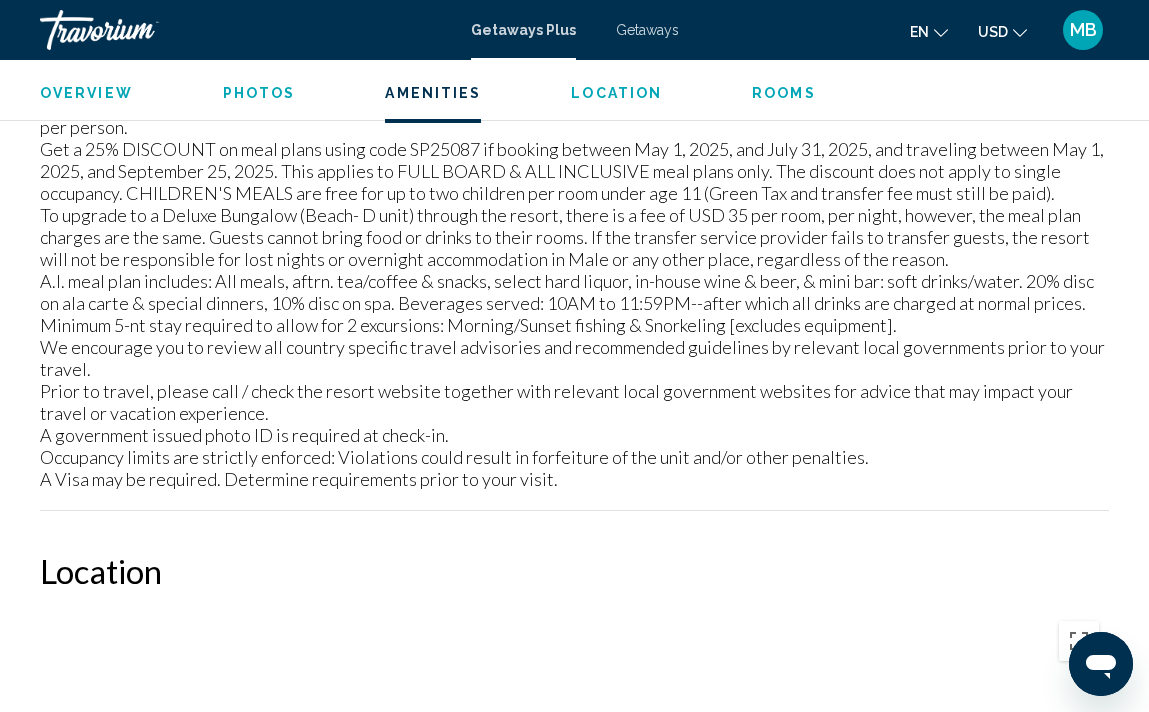 scroll, scrollTop: 2867, scrollLeft: 0, axis: vertical 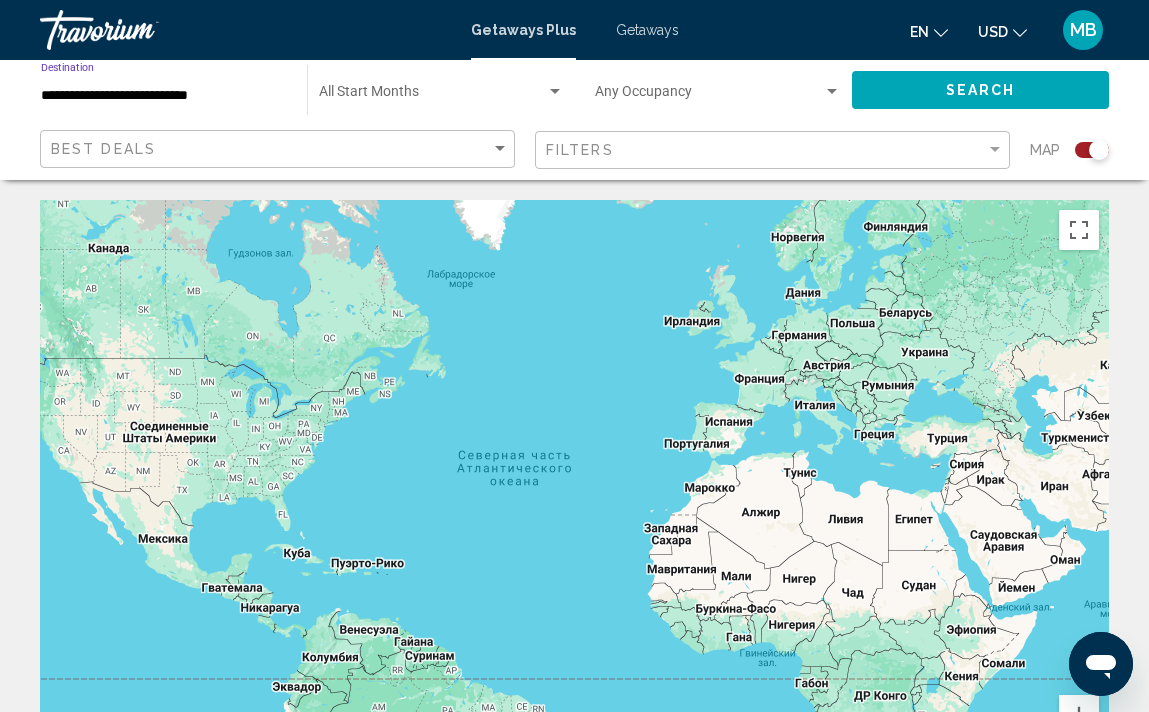 click on "**********" at bounding box center (164, 96) 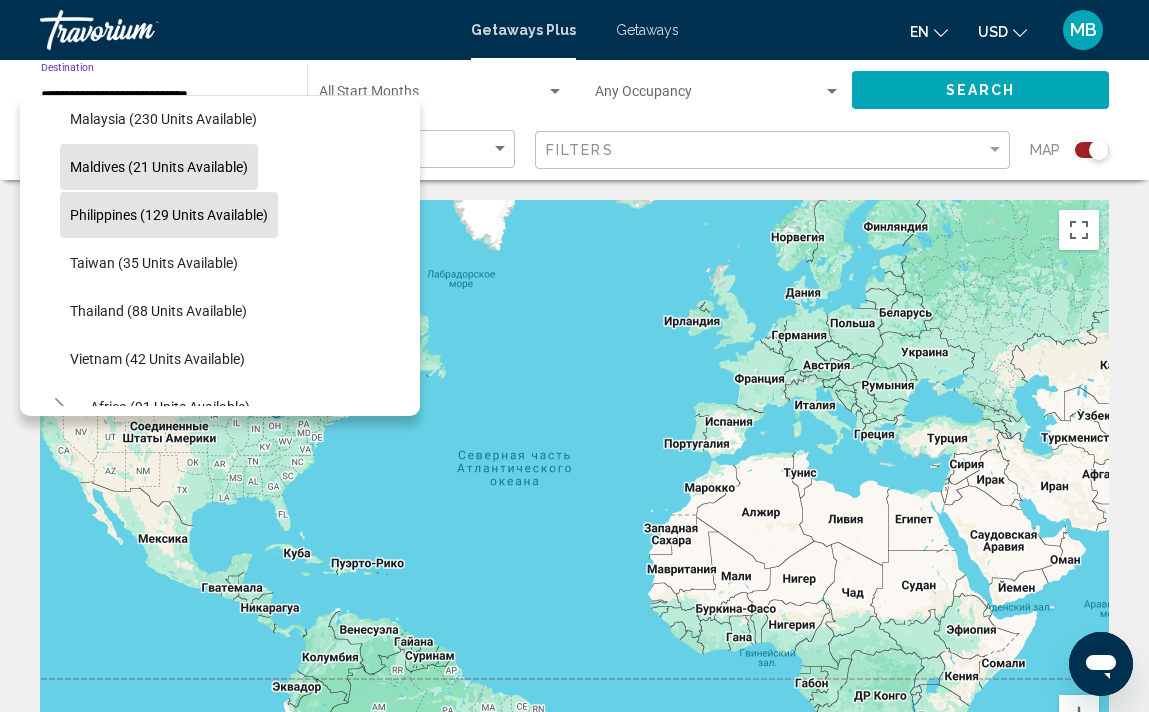 scroll, scrollTop: 738, scrollLeft: 0, axis: vertical 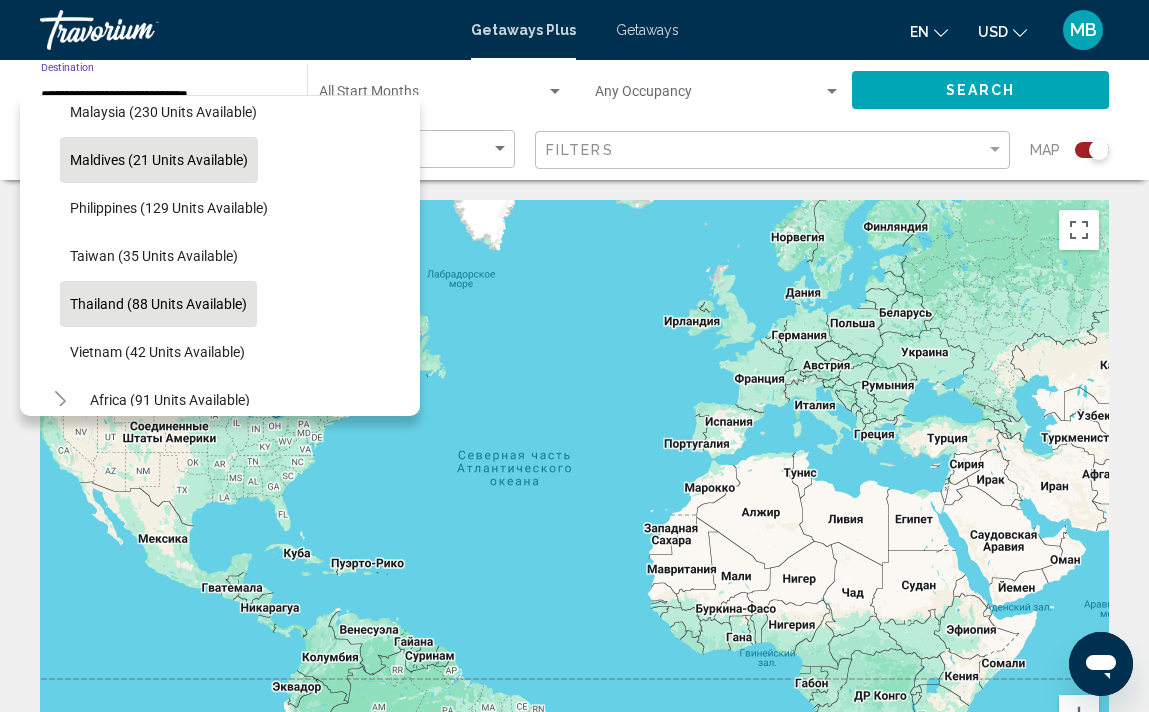 click on "Thailand (88 units available)" 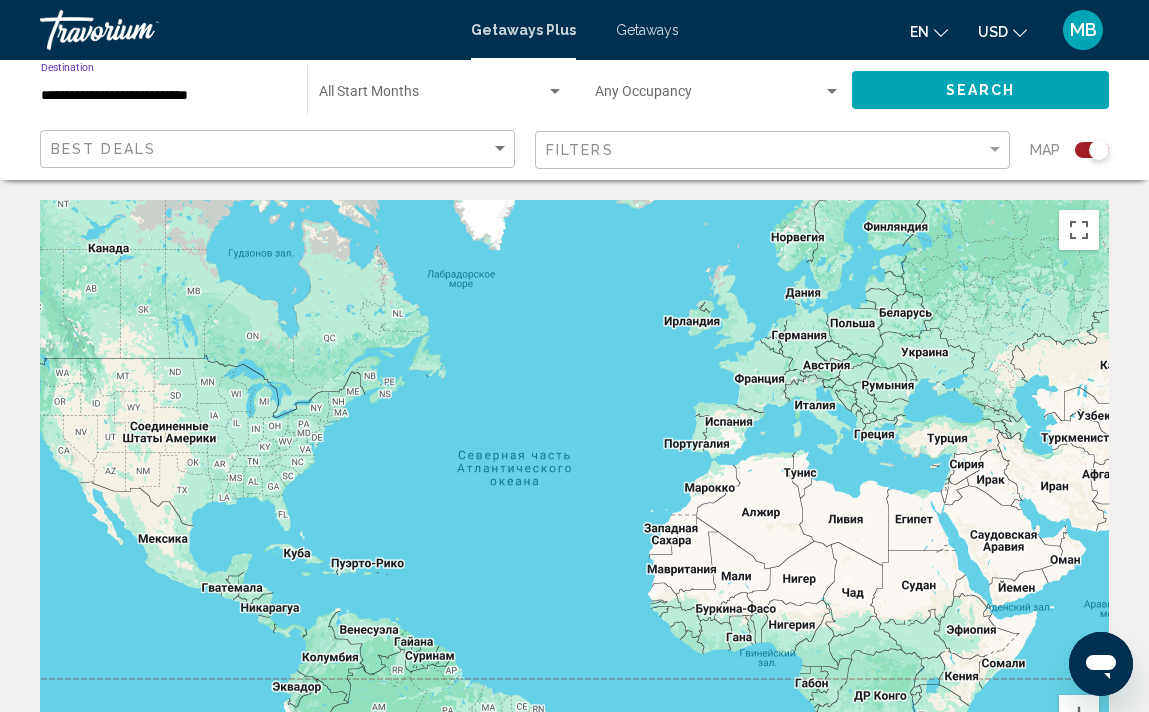 click on "Search" 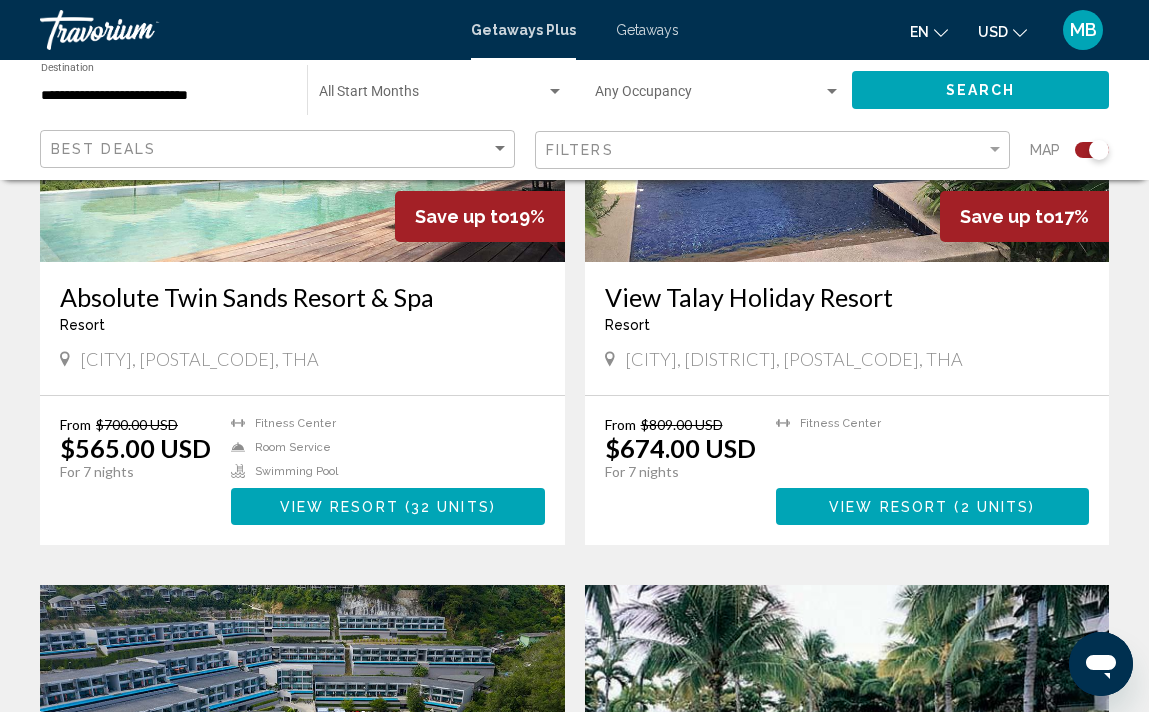 scroll, scrollTop: 951, scrollLeft: 0, axis: vertical 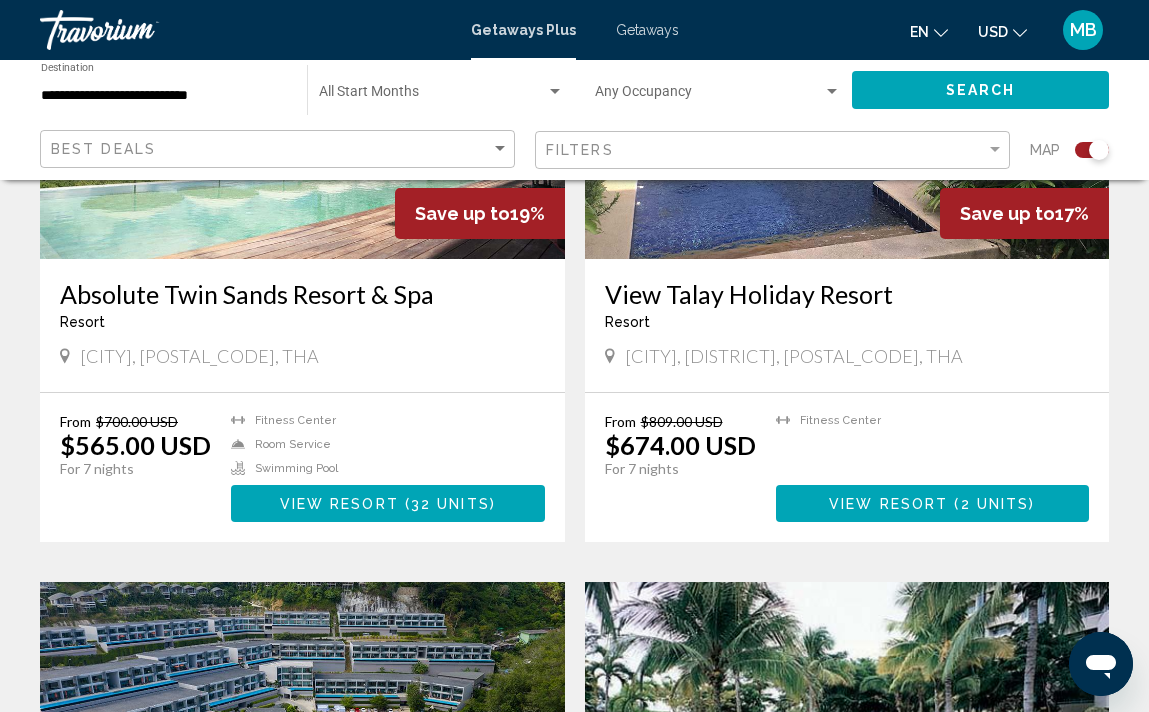 click on "32 units" at bounding box center [450, 504] 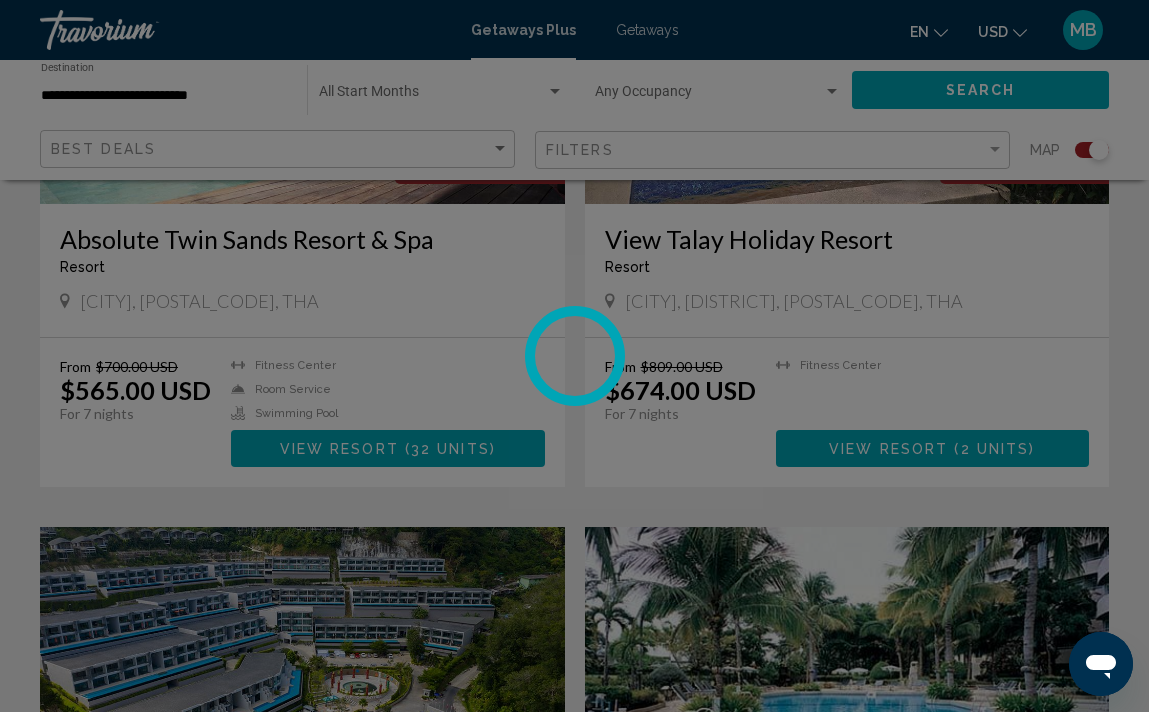 scroll, scrollTop: 1008, scrollLeft: 0, axis: vertical 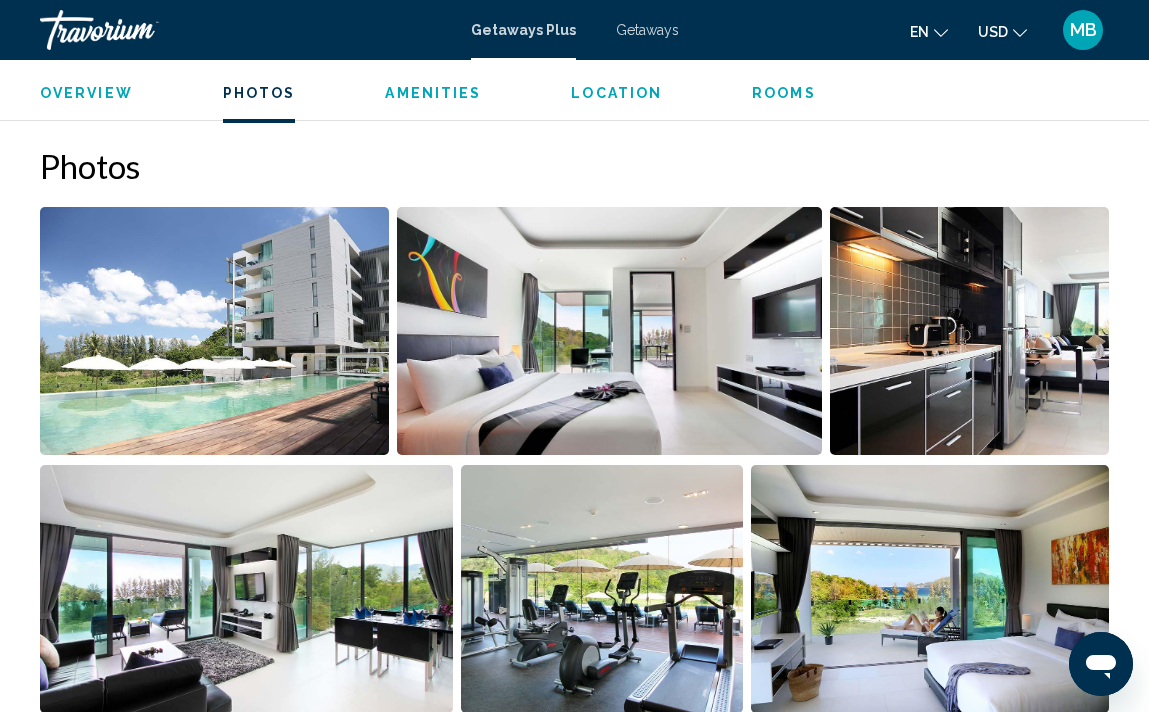 click at bounding box center [214, 331] 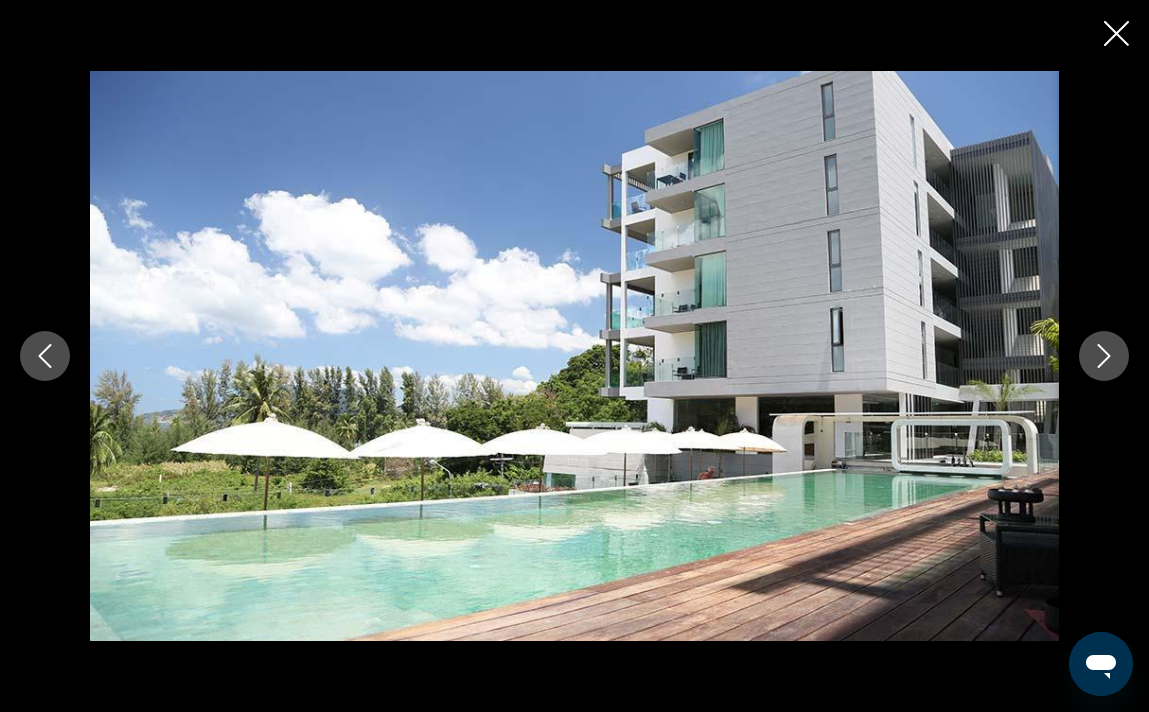 click 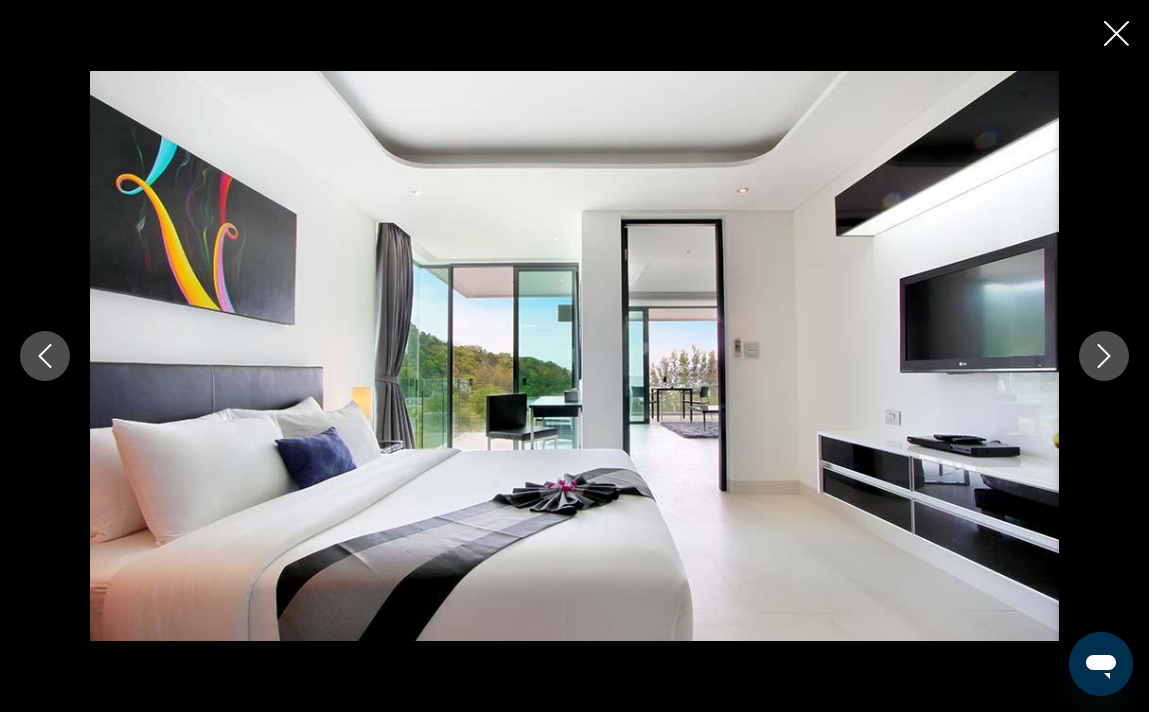 click 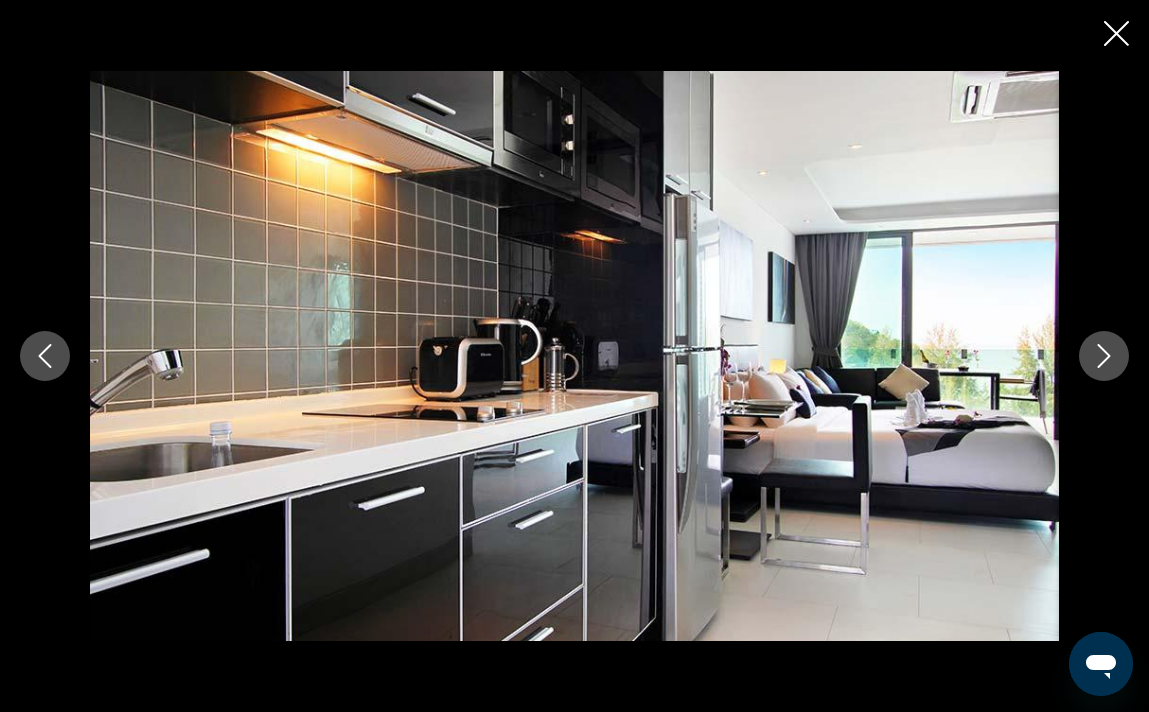 click 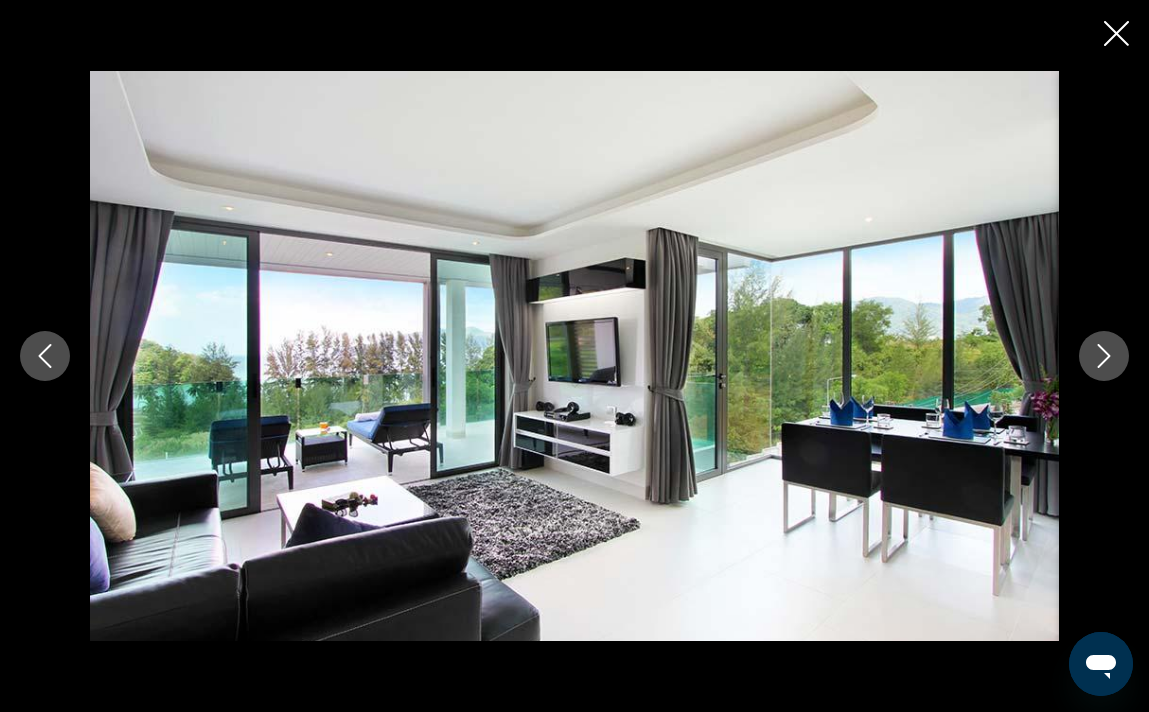 click 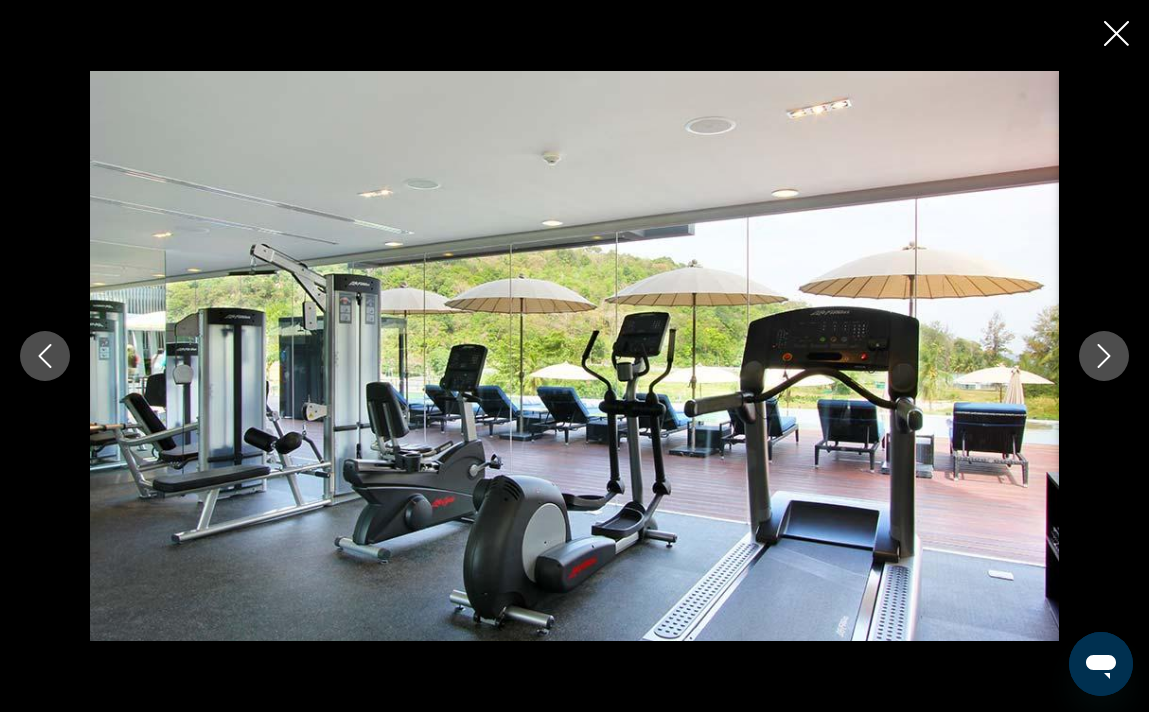 click 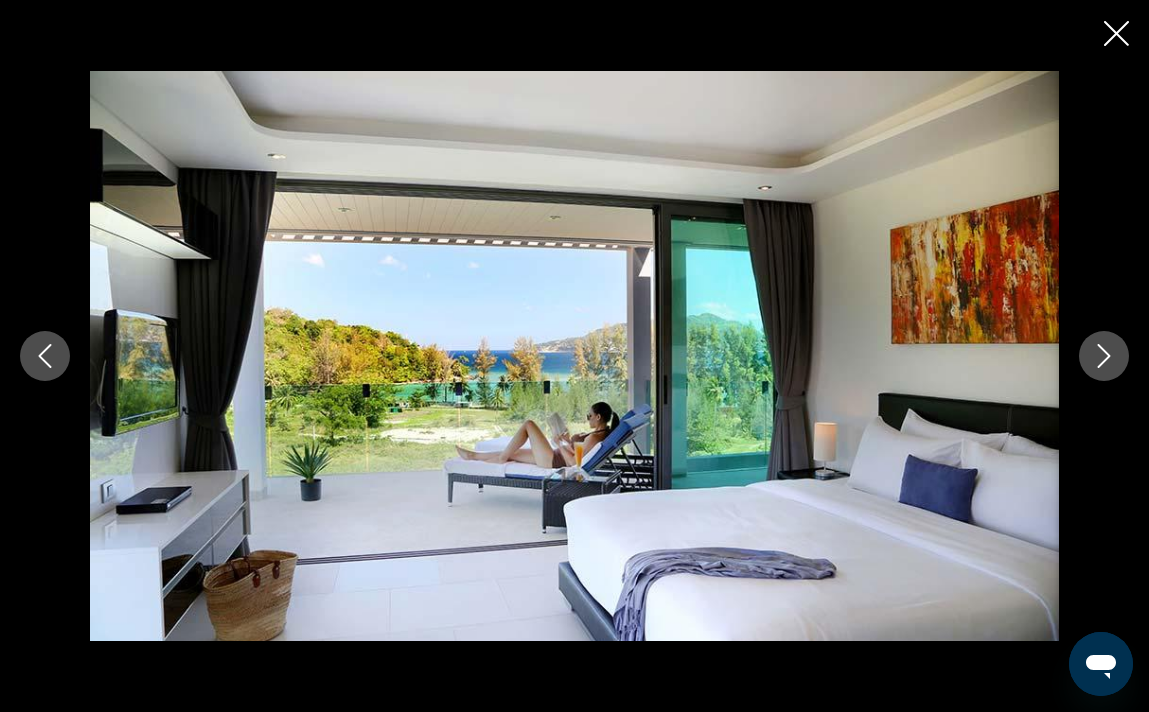 click 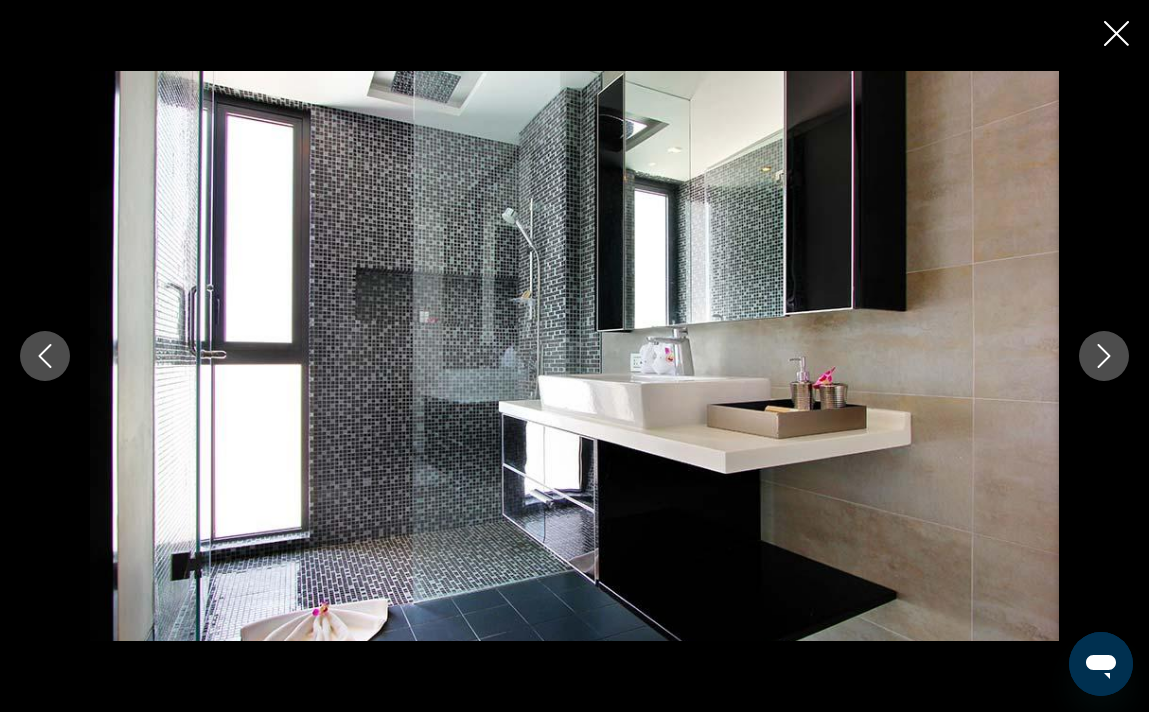 click at bounding box center (1104, 356) 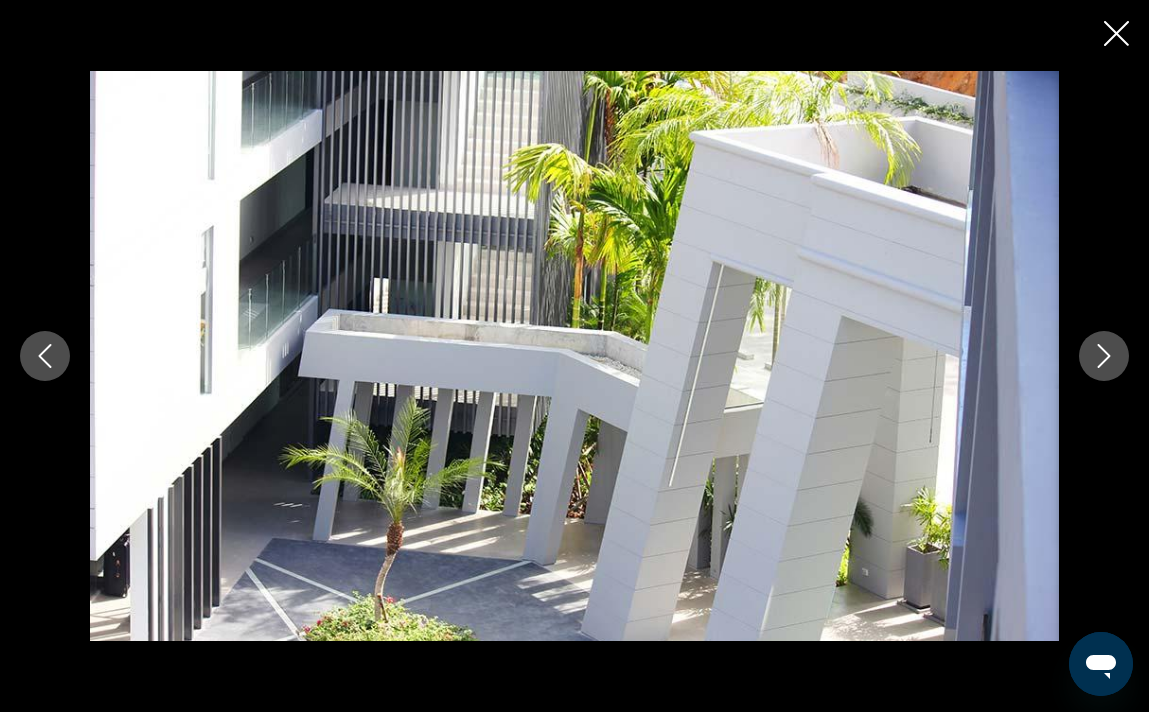 click at bounding box center (1104, 356) 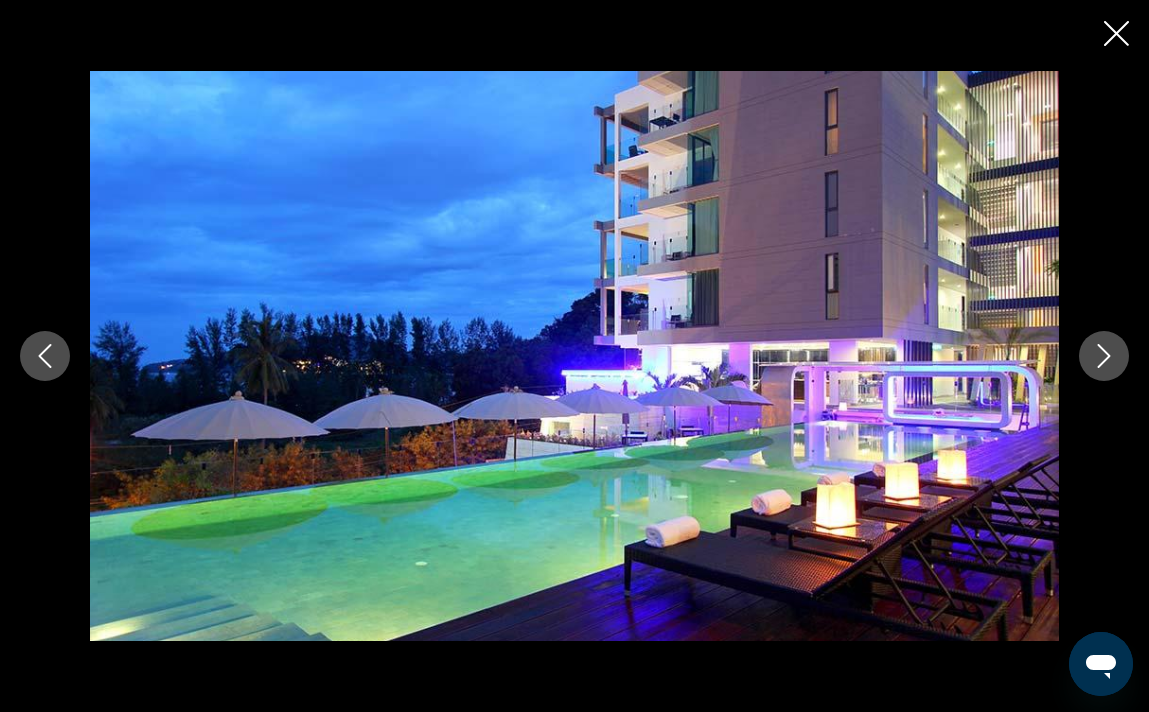 click at bounding box center [1104, 356] 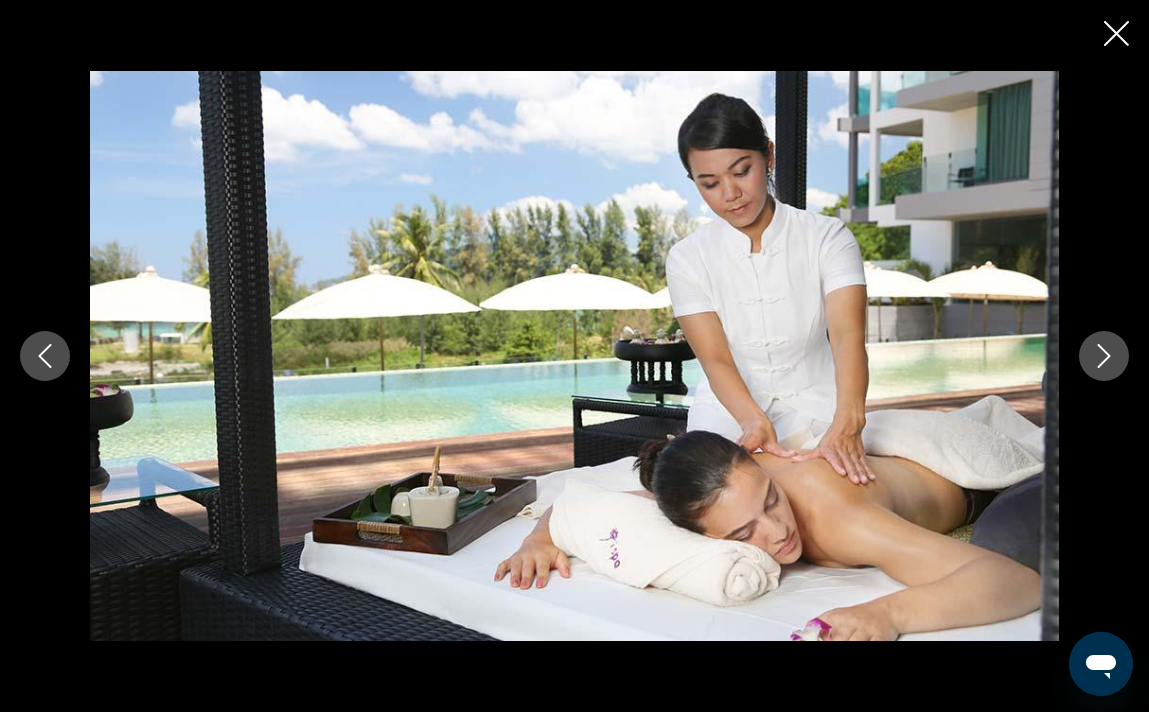 click 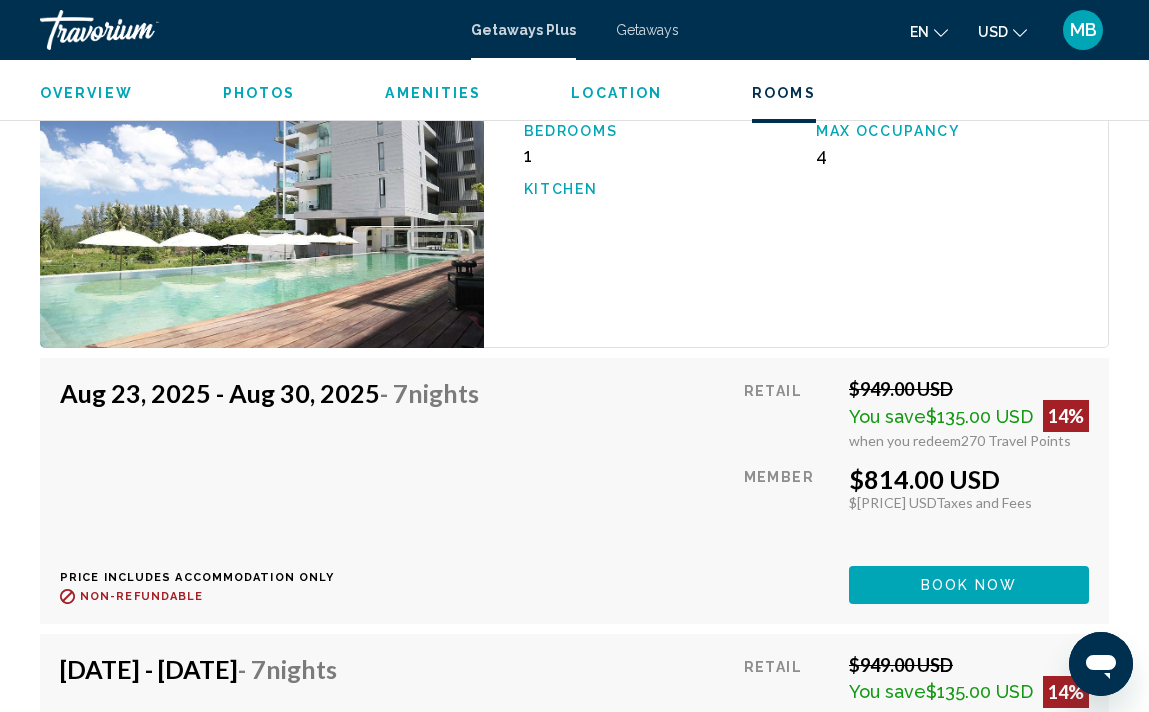 scroll, scrollTop: 8905, scrollLeft: 0, axis: vertical 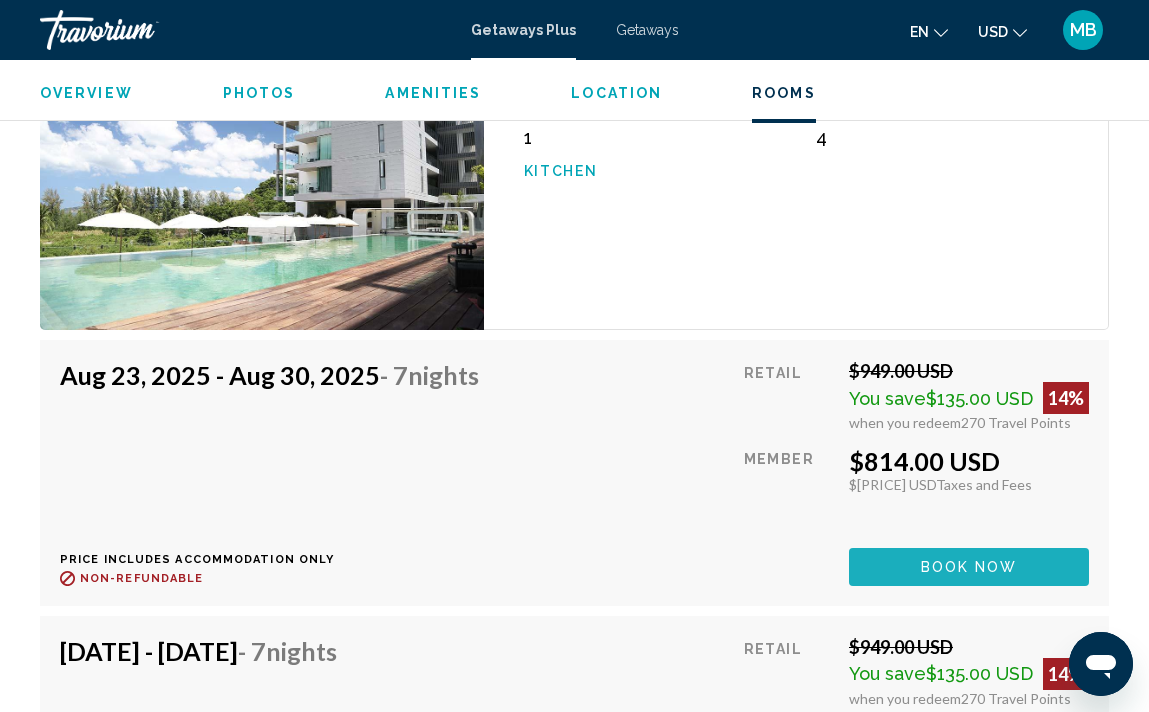 click on "Book now" at bounding box center (969, -4736) 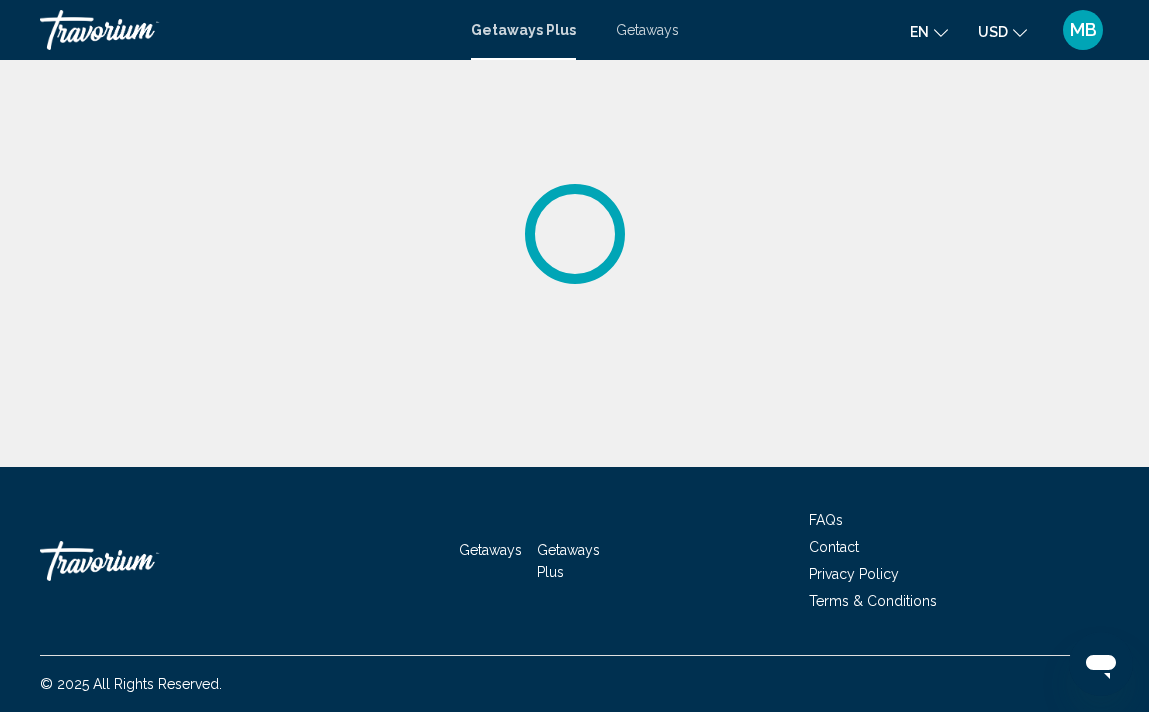 scroll, scrollTop: 0, scrollLeft: 0, axis: both 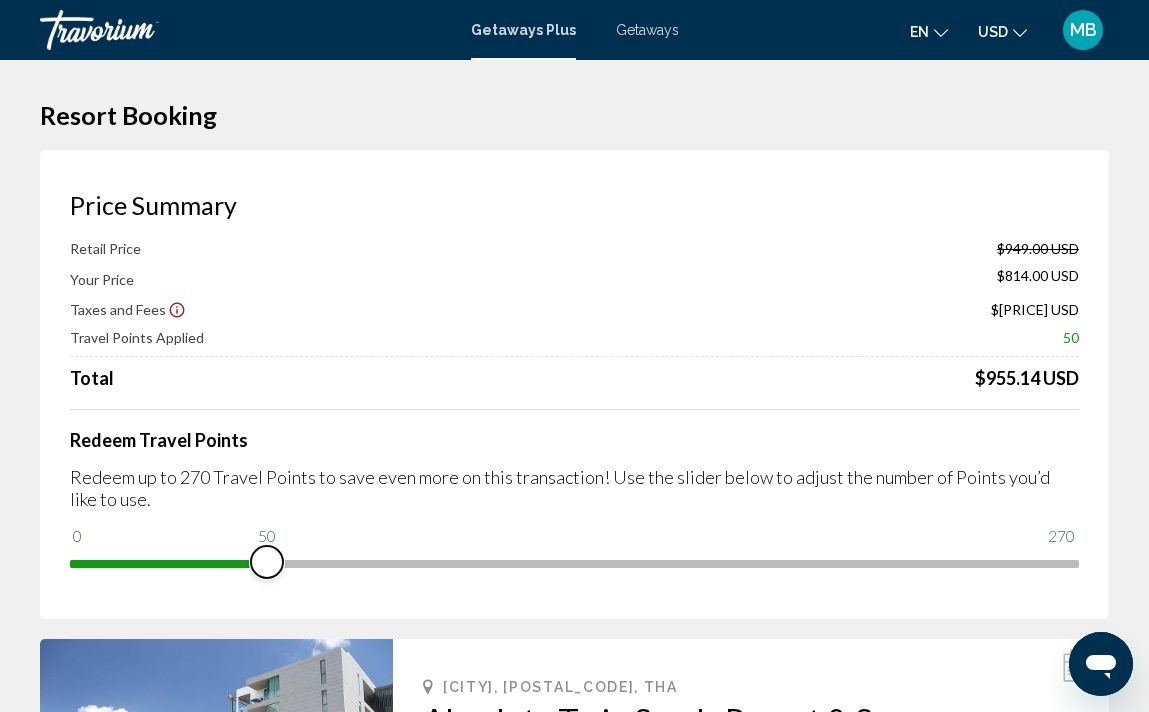 drag, startPoint x: 1064, startPoint y: 560, endPoint x: 158, endPoint y: 469, distance: 910.5586 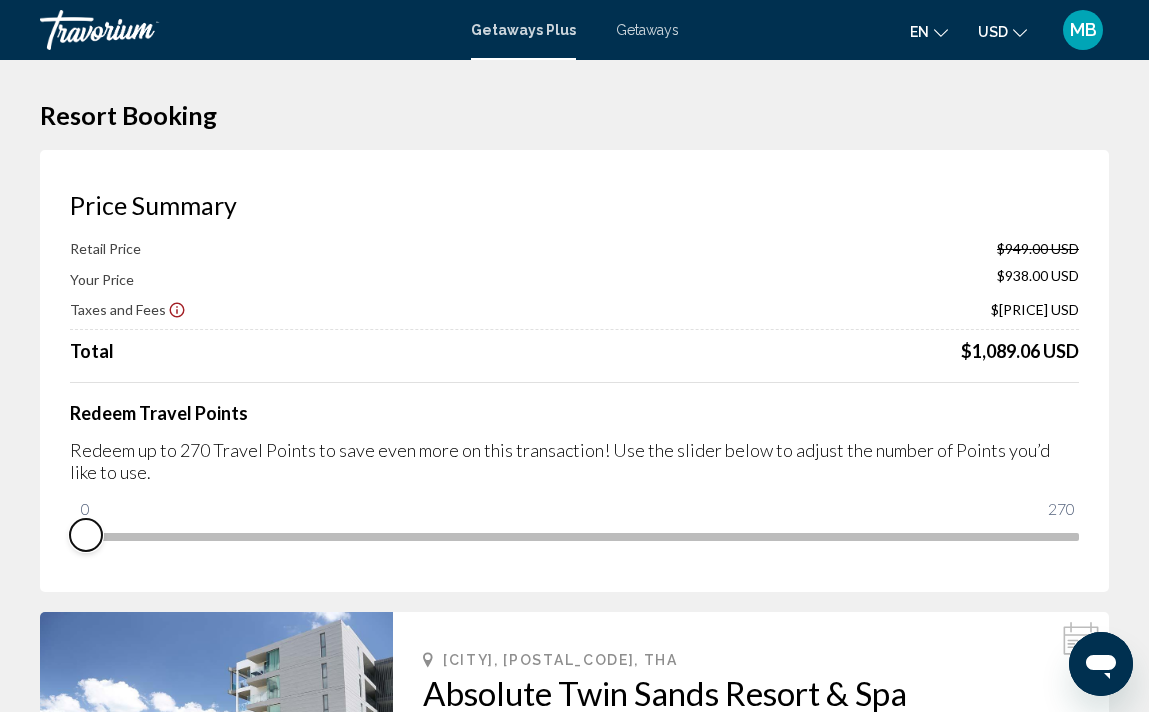 drag, startPoint x: 179, startPoint y: 567, endPoint x: 65, endPoint y: 566, distance: 114.00439 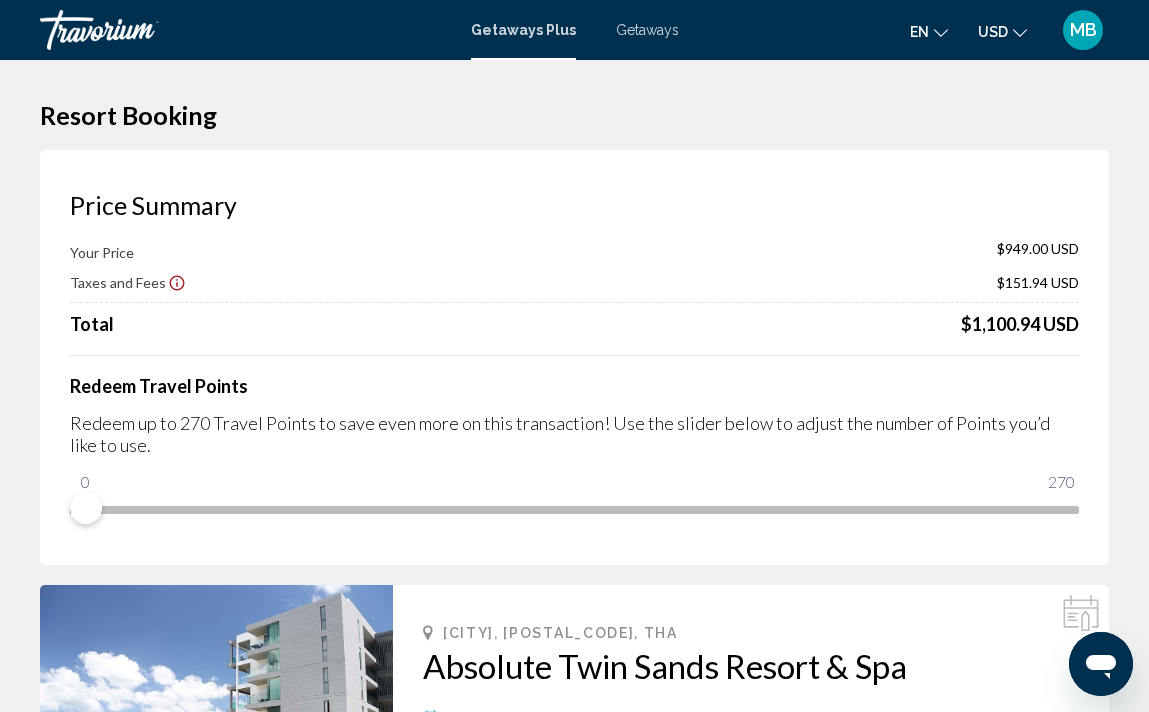 click on "Redeem  Travel Points" at bounding box center [574, 386] 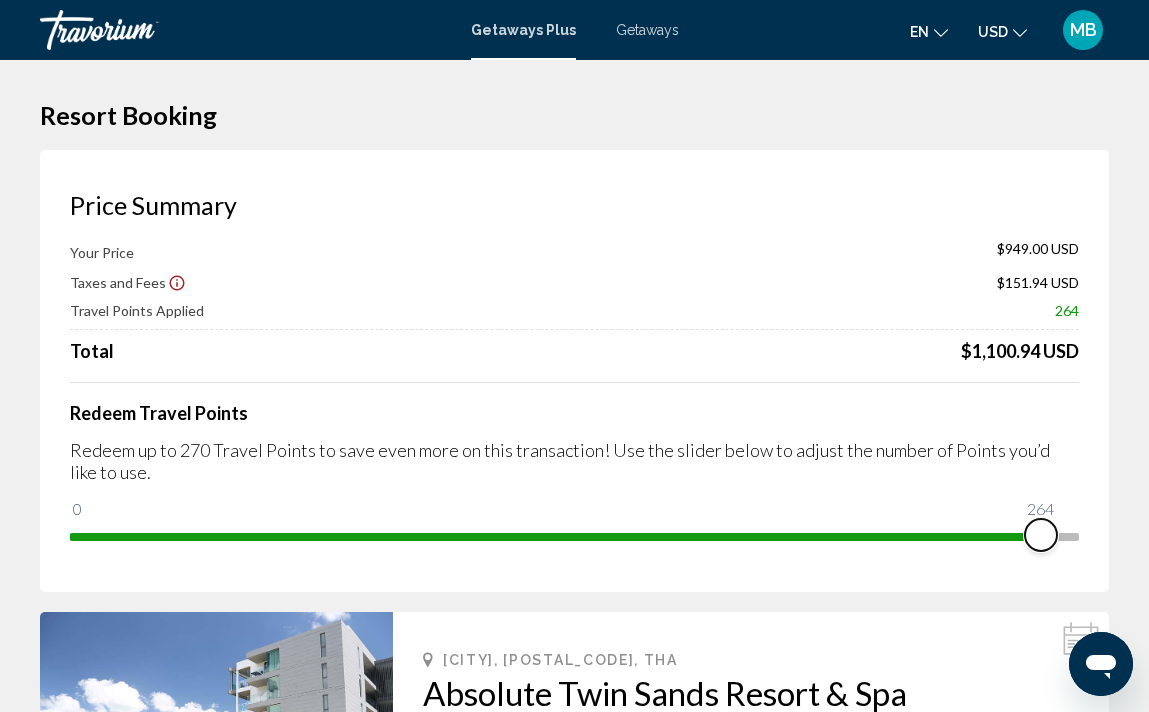 drag, startPoint x: 97, startPoint y: 523, endPoint x: 1331, endPoint y: 689, distance: 1245.1152 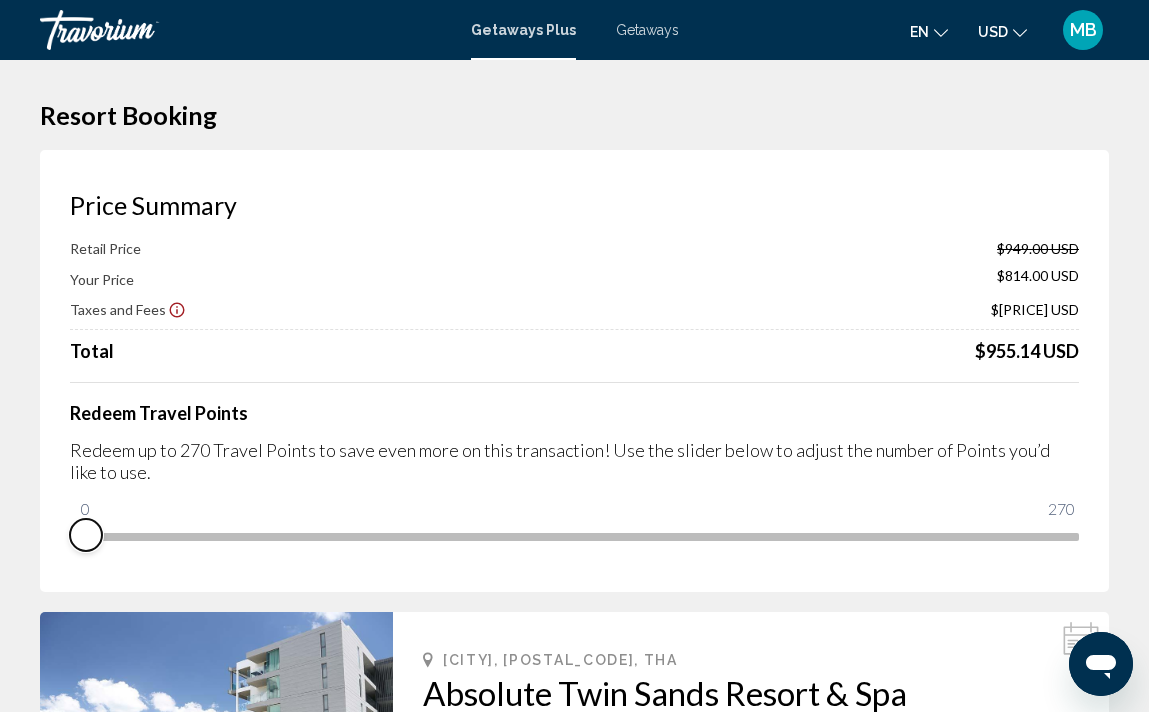 drag, startPoint x: 1063, startPoint y: 576, endPoint x: -108, endPoint y: 684, distance: 1175.9698 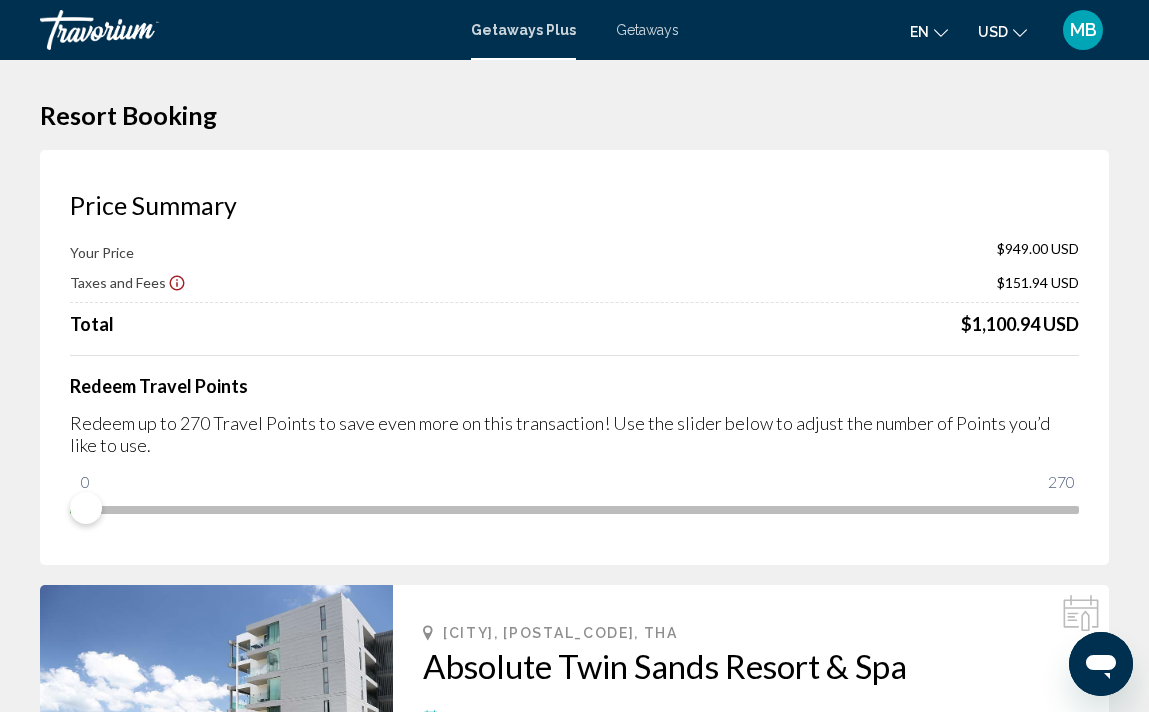 click on "Your Price $949.00 USD Taxes and Fees
$151.94 USD Total  $1,100.94 USD  Redeem  Travel Points Redeem up to 270  Travel Points to save even more on this transaction! Use the slider below to adjust the number of Points you’d like to use. 0 270 0" at bounding box center (574, 382) 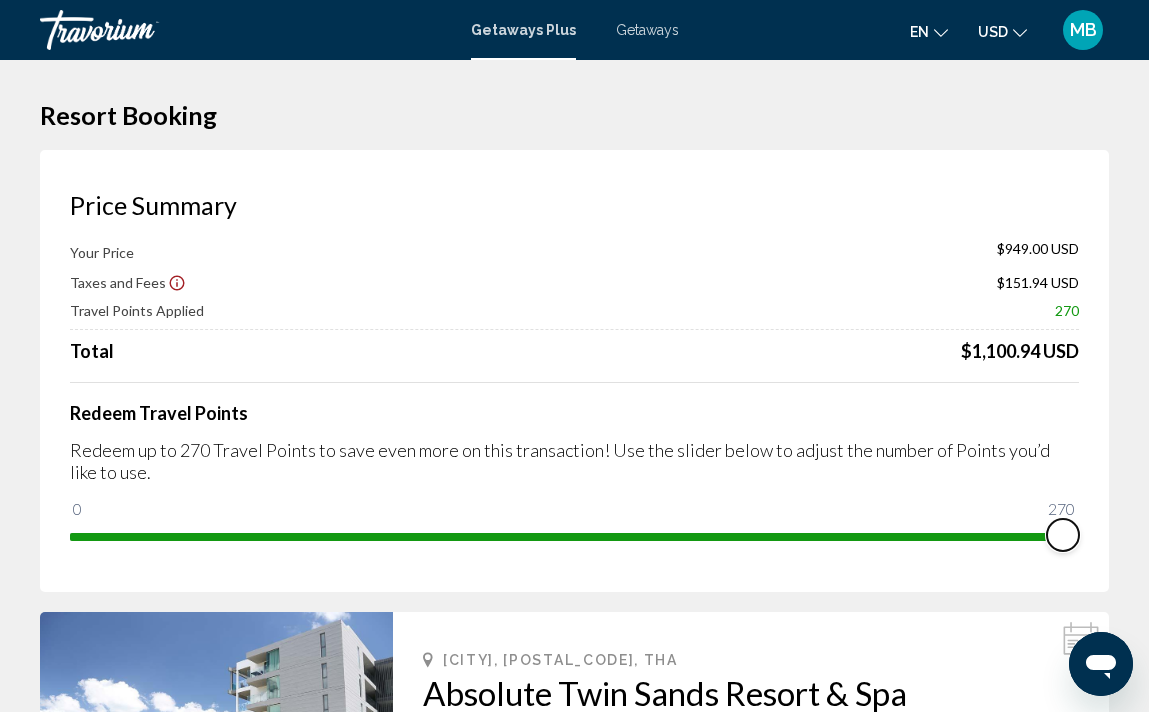 drag, startPoint x: 92, startPoint y: 514, endPoint x: 1193, endPoint y: 567, distance: 1102.2749 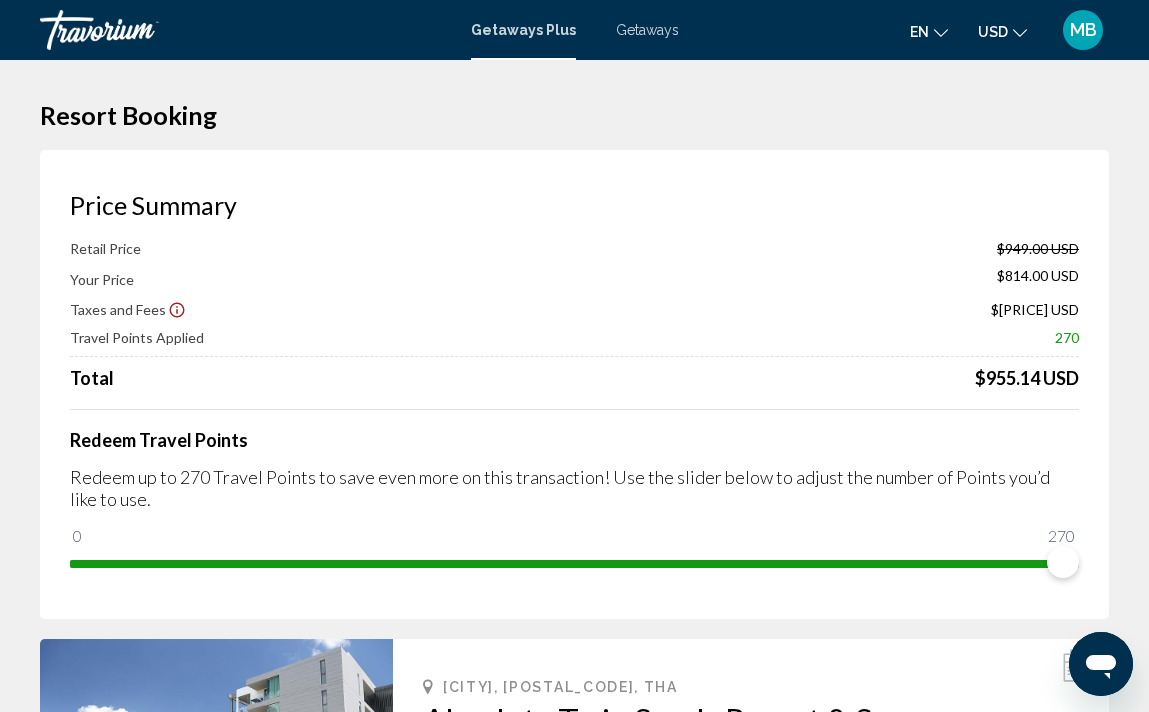 click on "Retail Price  $949.00 USD  Your Price $814.00 USD Taxes and Fees
$141.14 USD  Travel Points Applied 270 Total  $955.14 USD  Redeem  Travel Points Redeem up to 270  Travel Points to save even more on this transaction! Use the slider below to adjust the number of Points you’d like to use. 0 270 270" at bounding box center (574, 409) 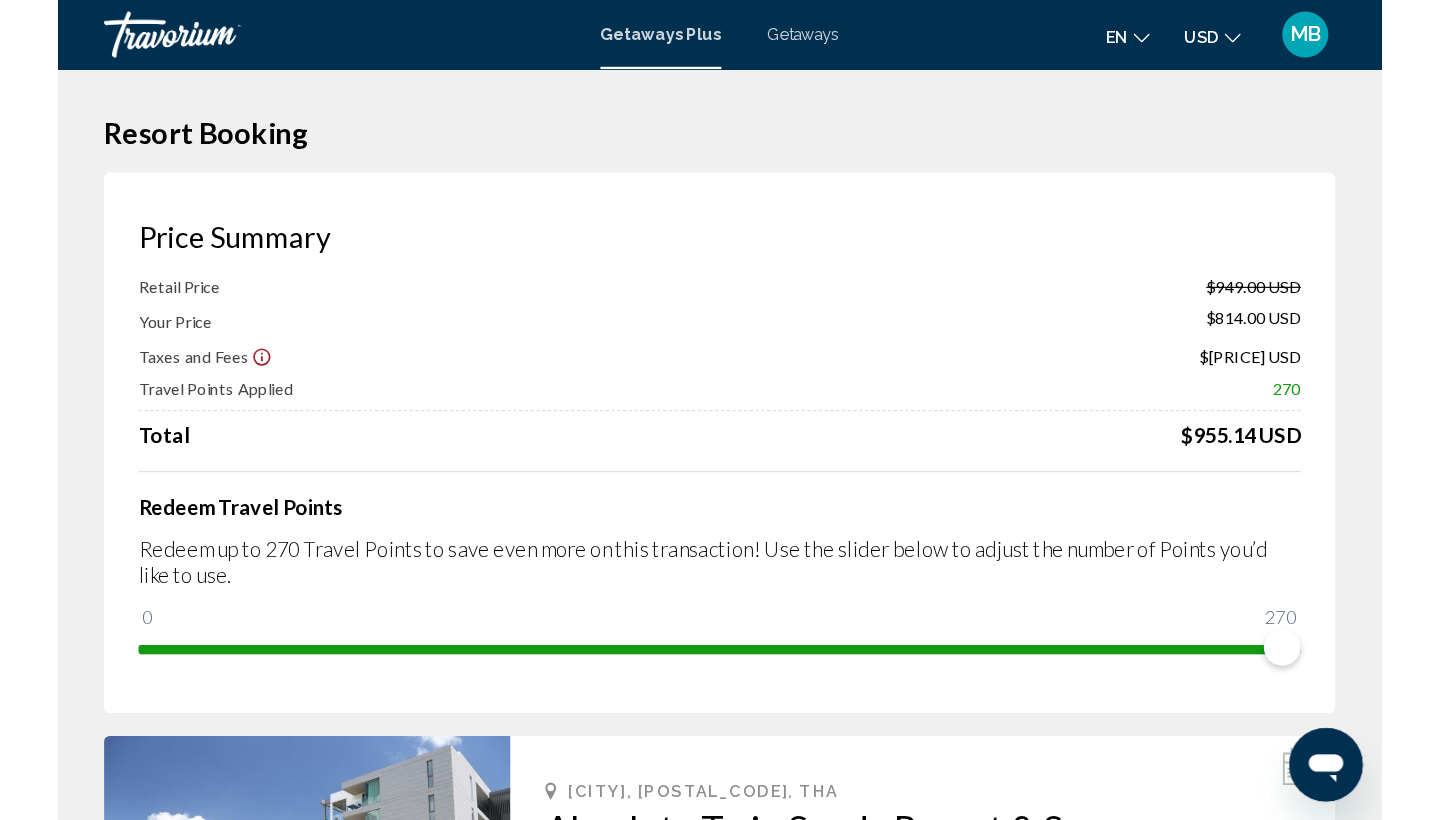 scroll, scrollTop: 0, scrollLeft: 0, axis: both 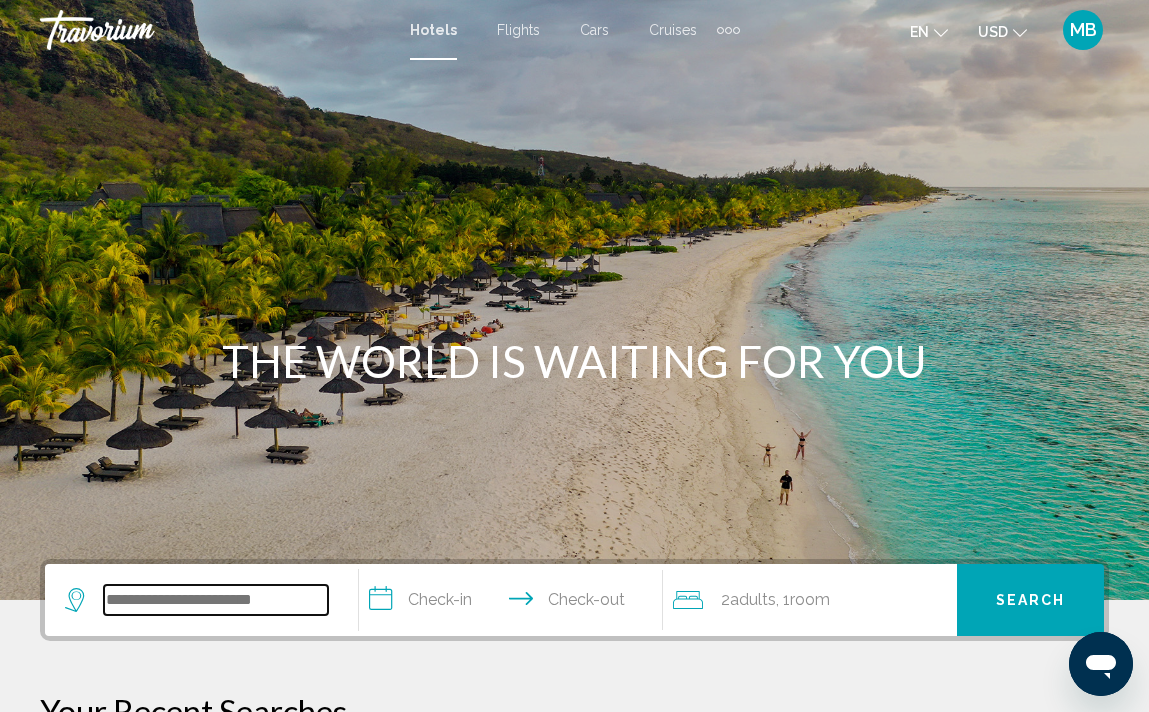 click at bounding box center [216, 600] 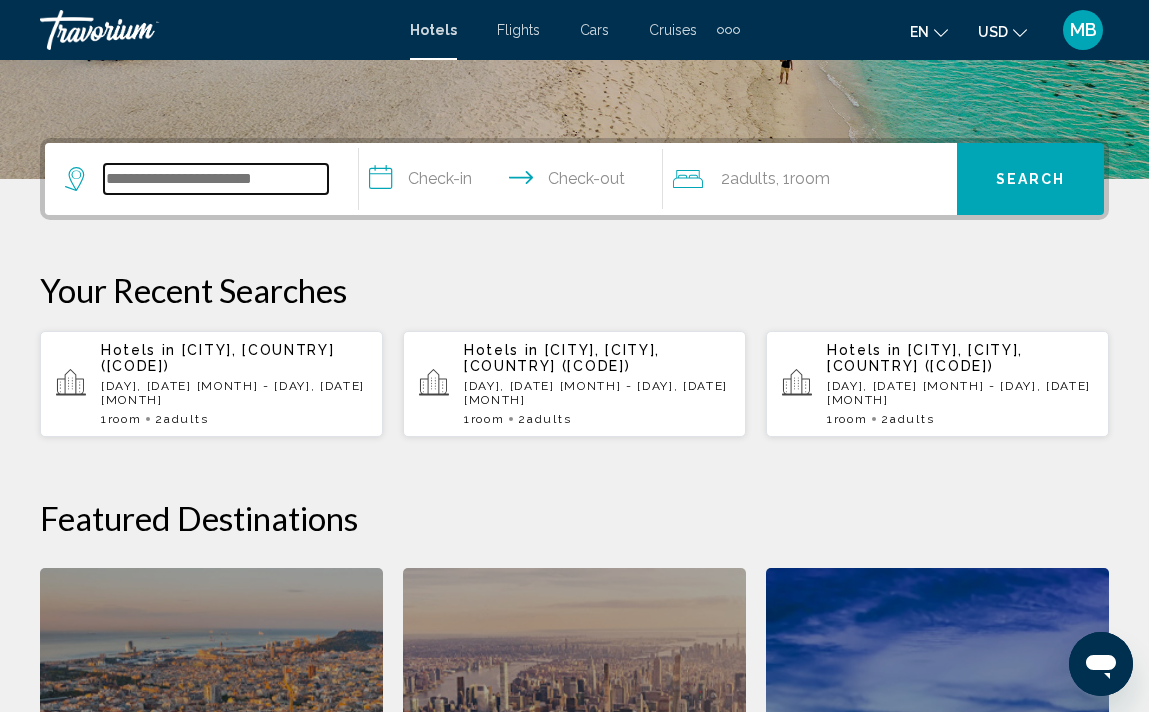 scroll, scrollTop: 494, scrollLeft: 0, axis: vertical 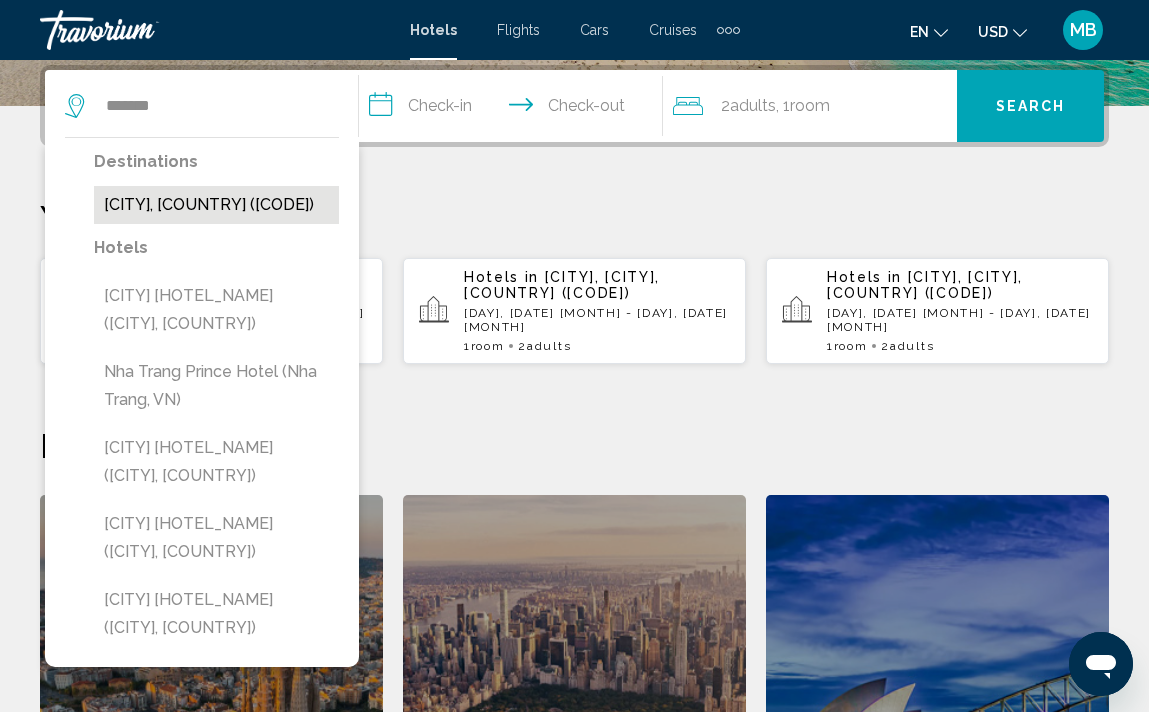 click on "[CITY], [COUNTRY] ([CODE])" at bounding box center [216, 205] 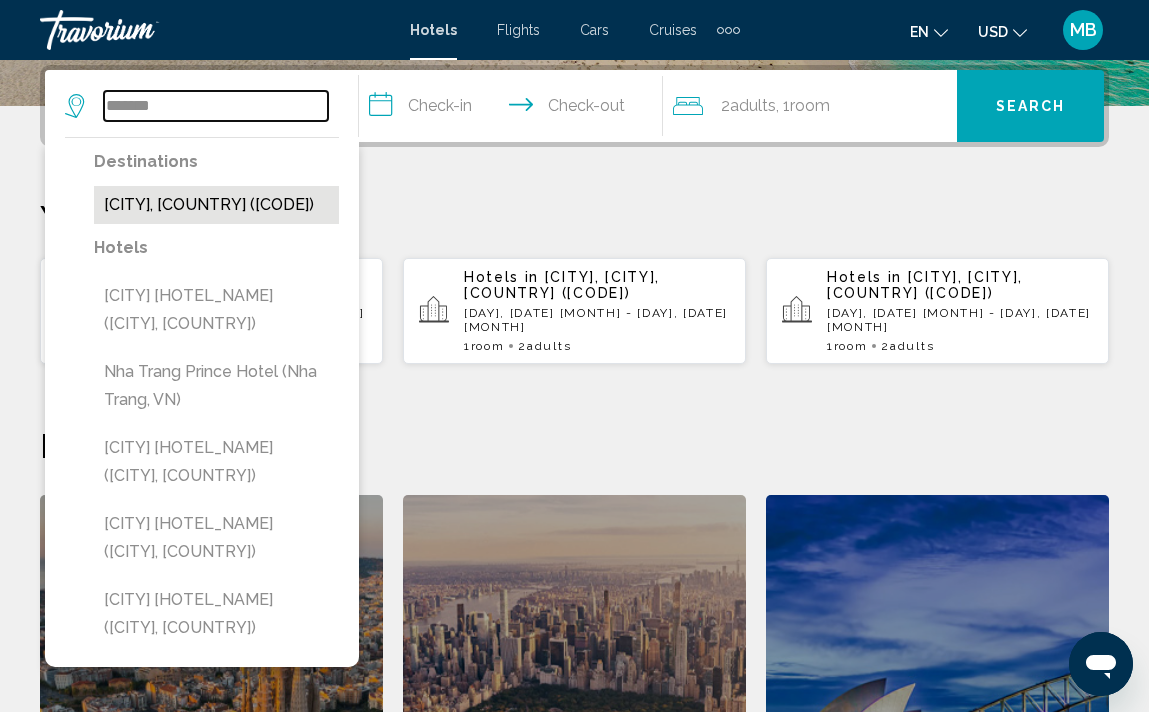 type on "**********" 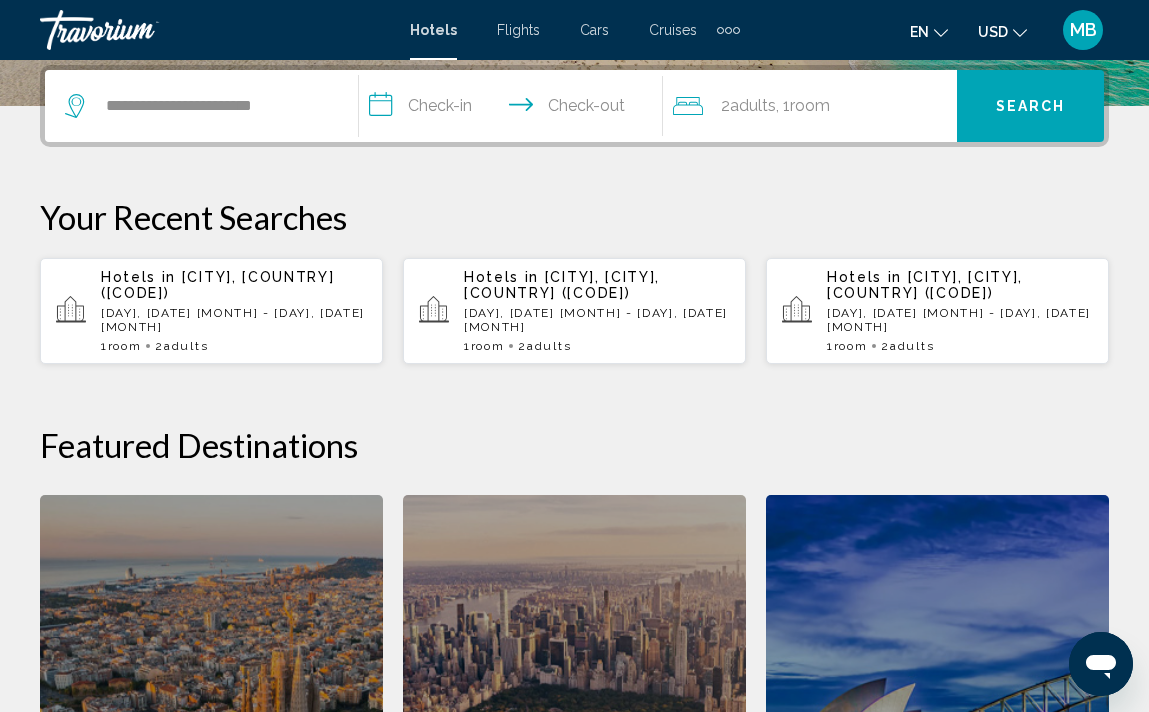 click on "**********" at bounding box center [515, 109] 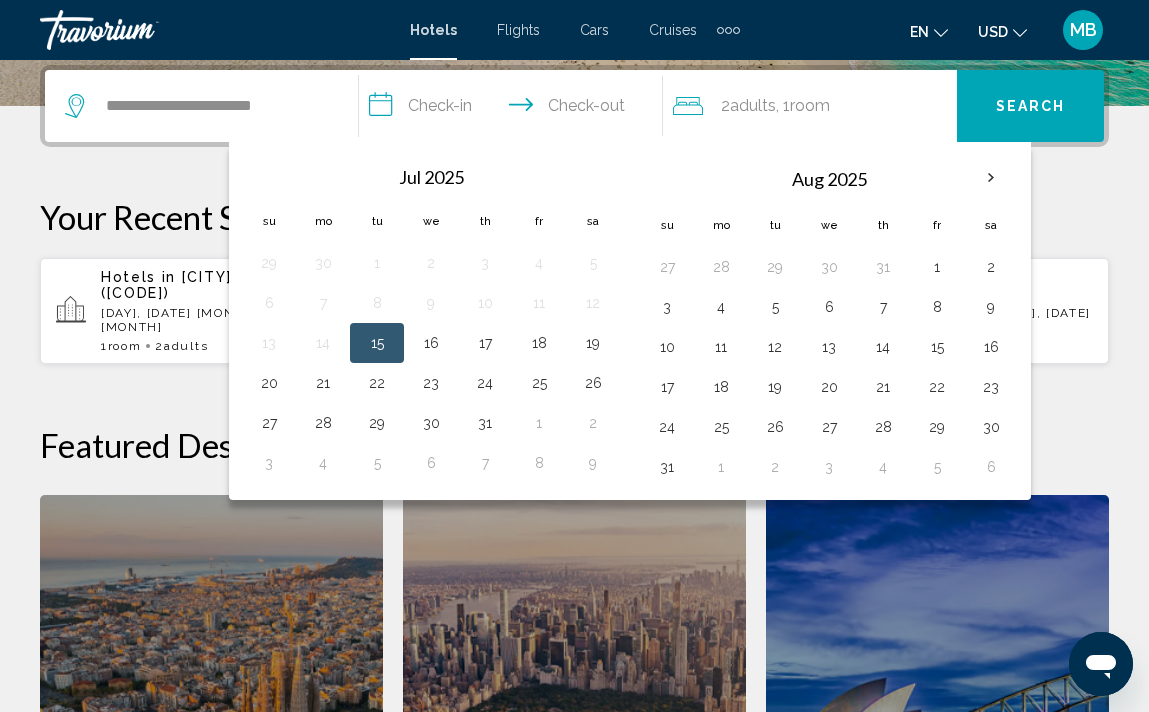 click on "15" at bounding box center [377, 343] 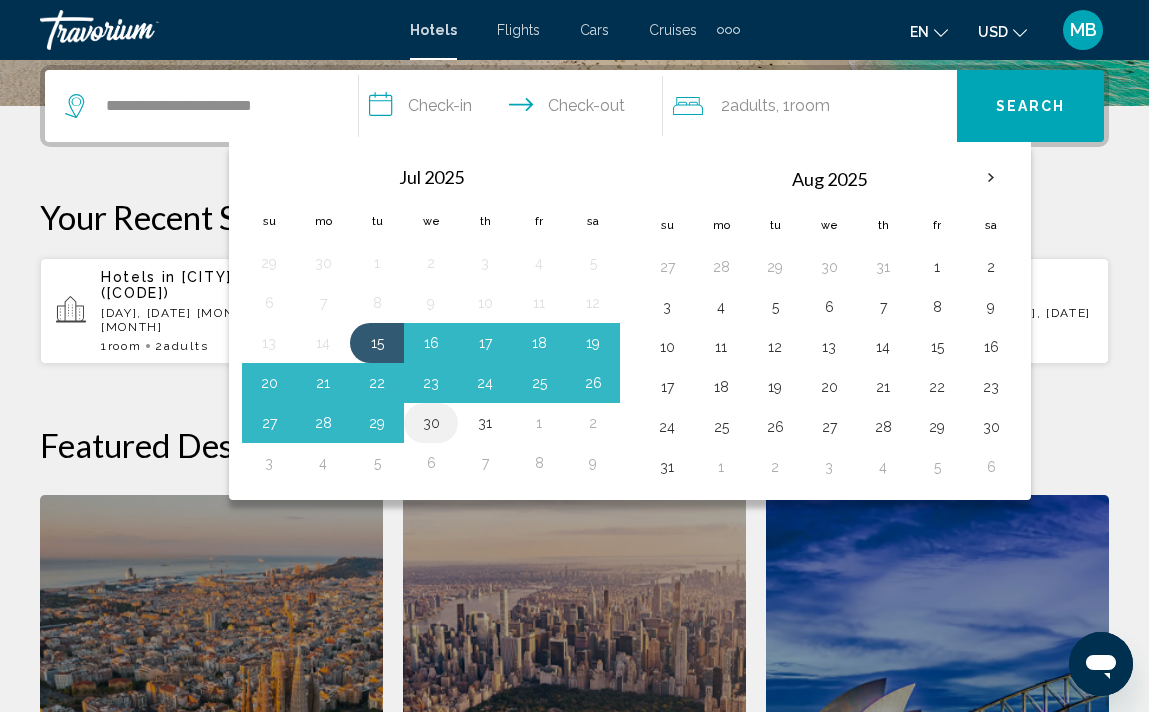 click on "30" at bounding box center (431, 423) 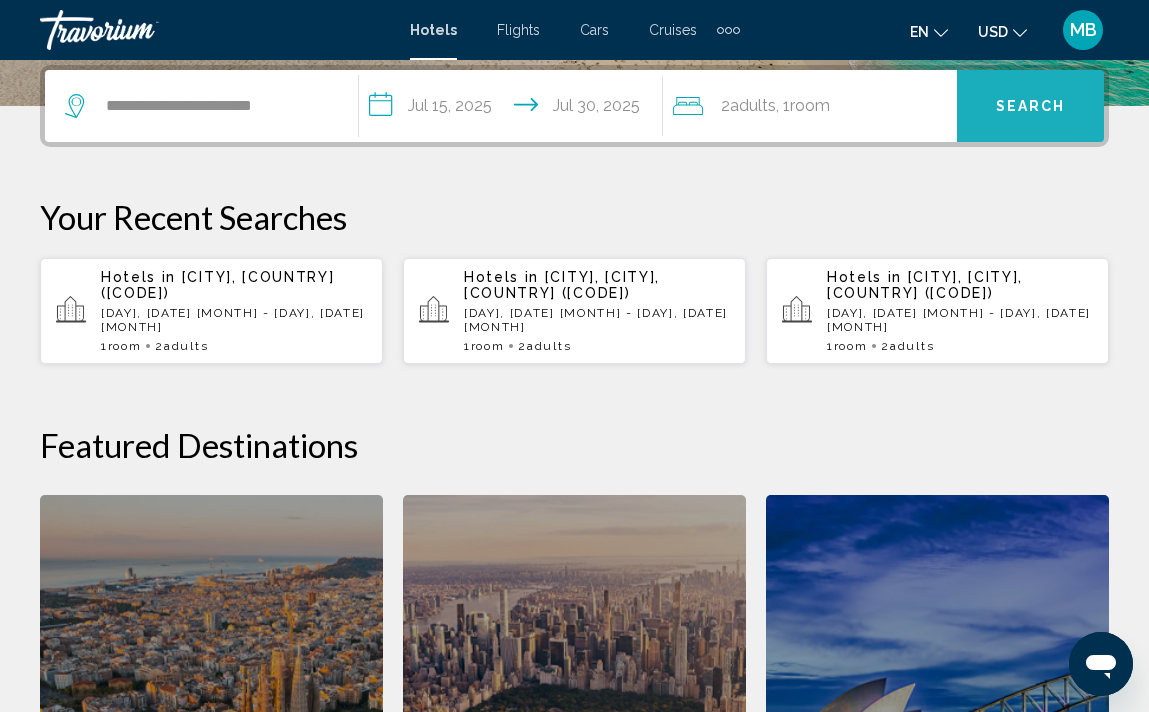 click on "Search" at bounding box center (1031, 107) 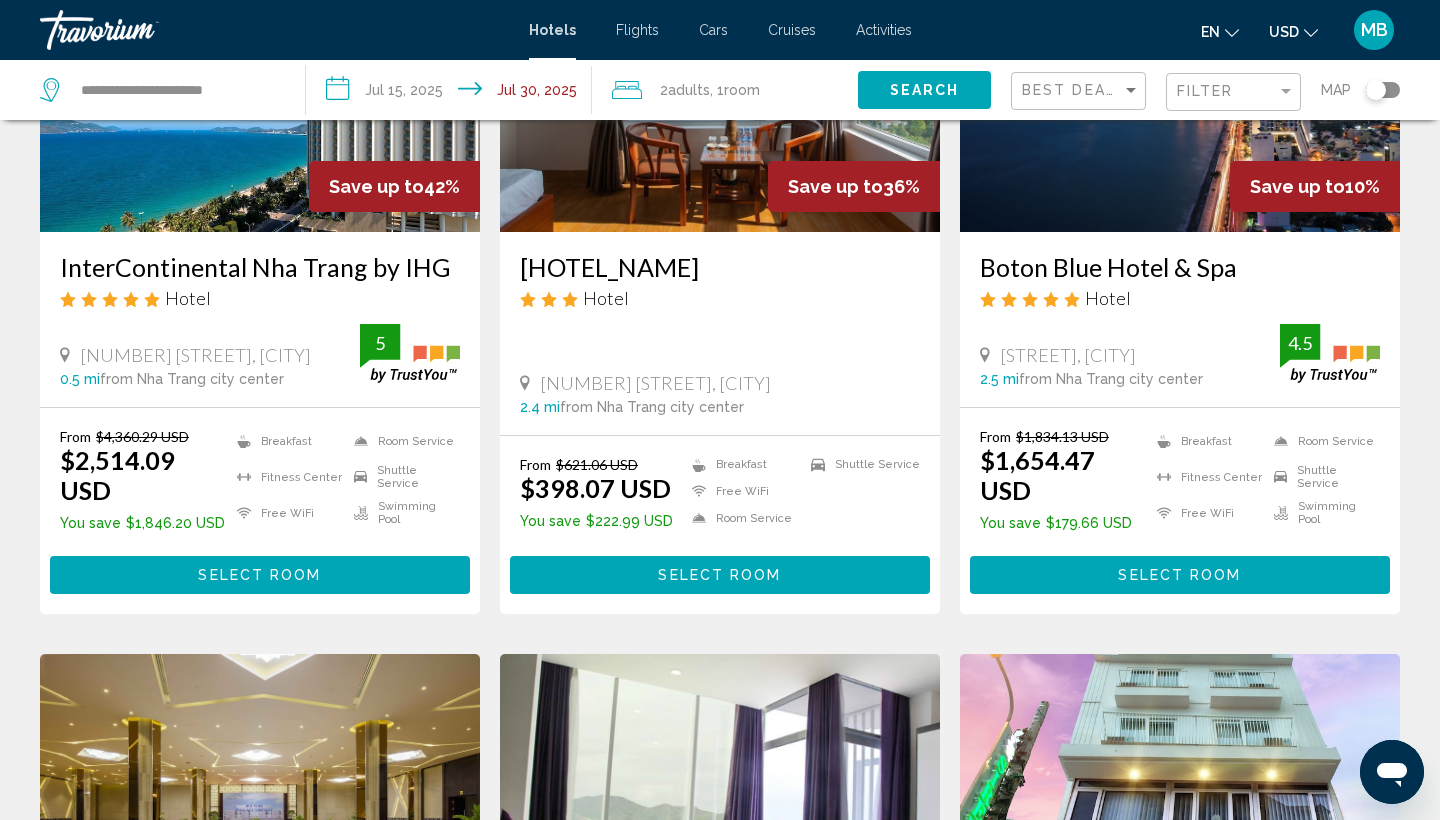 scroll, scrollTop: 280, scrollLeft: 0, axis: vertical 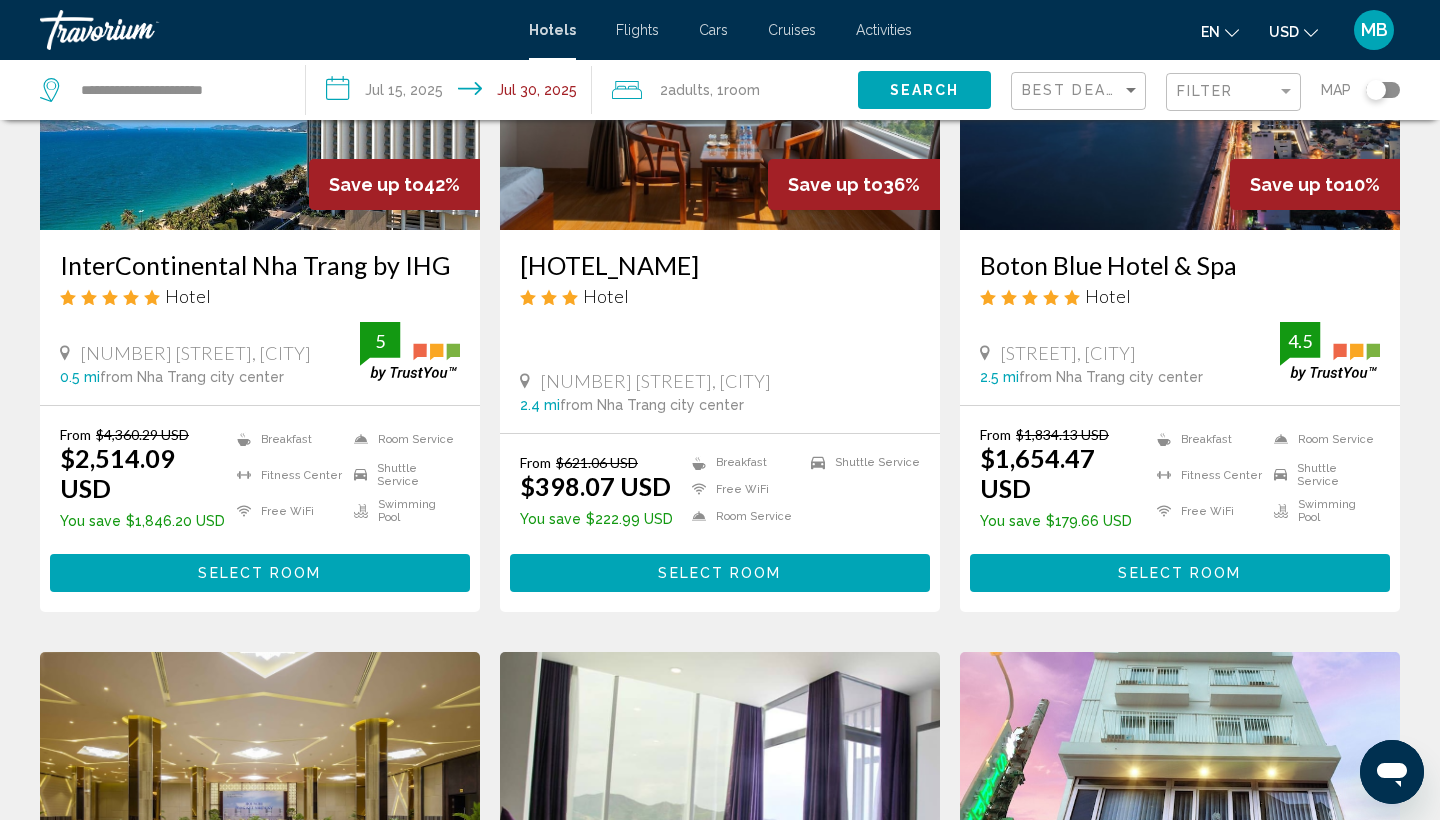 click on "Select Room" at bounding box center [719, 574] 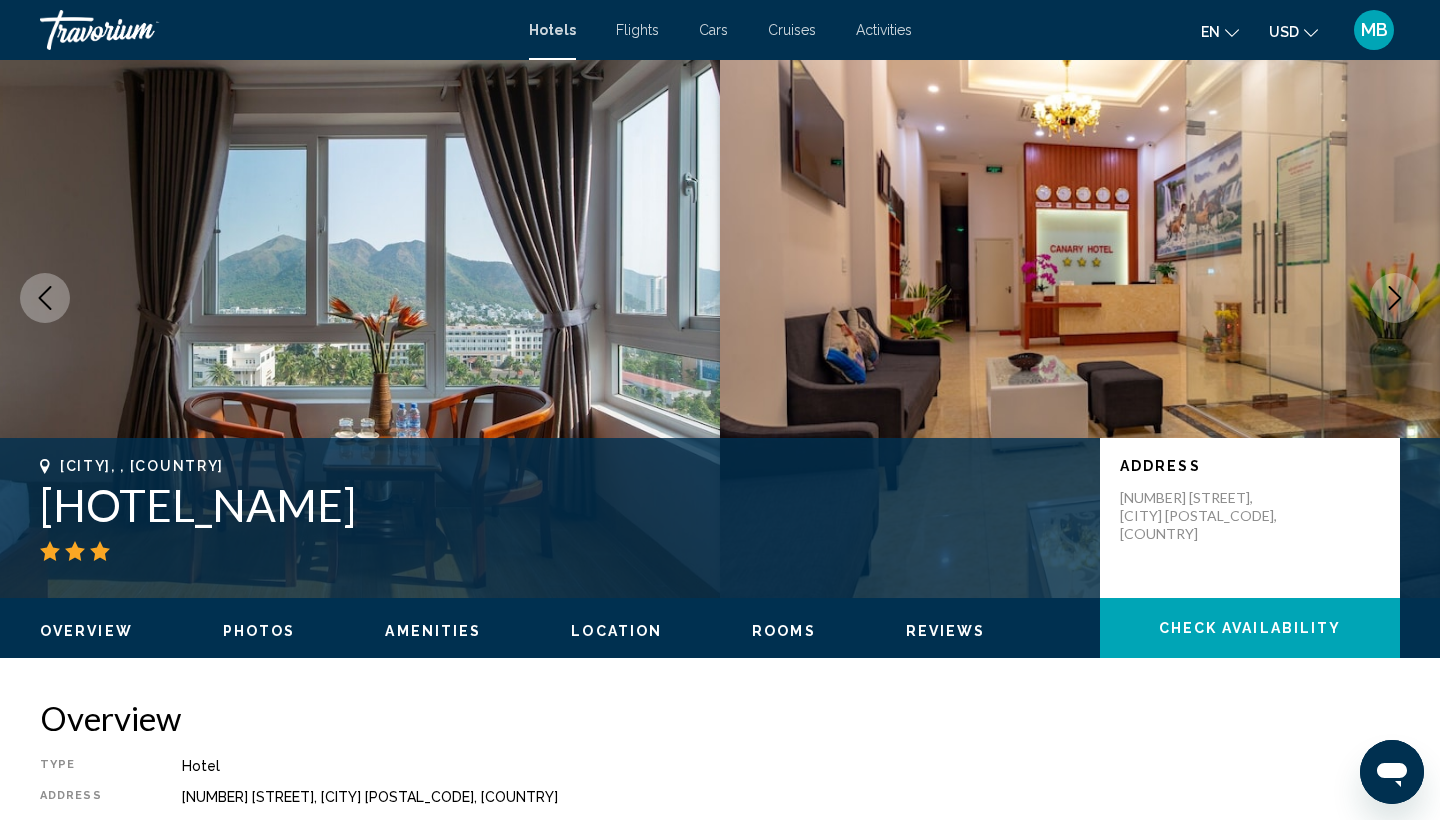scroll, scrollTop: 62, scrollLeft: 0, axis: vertical 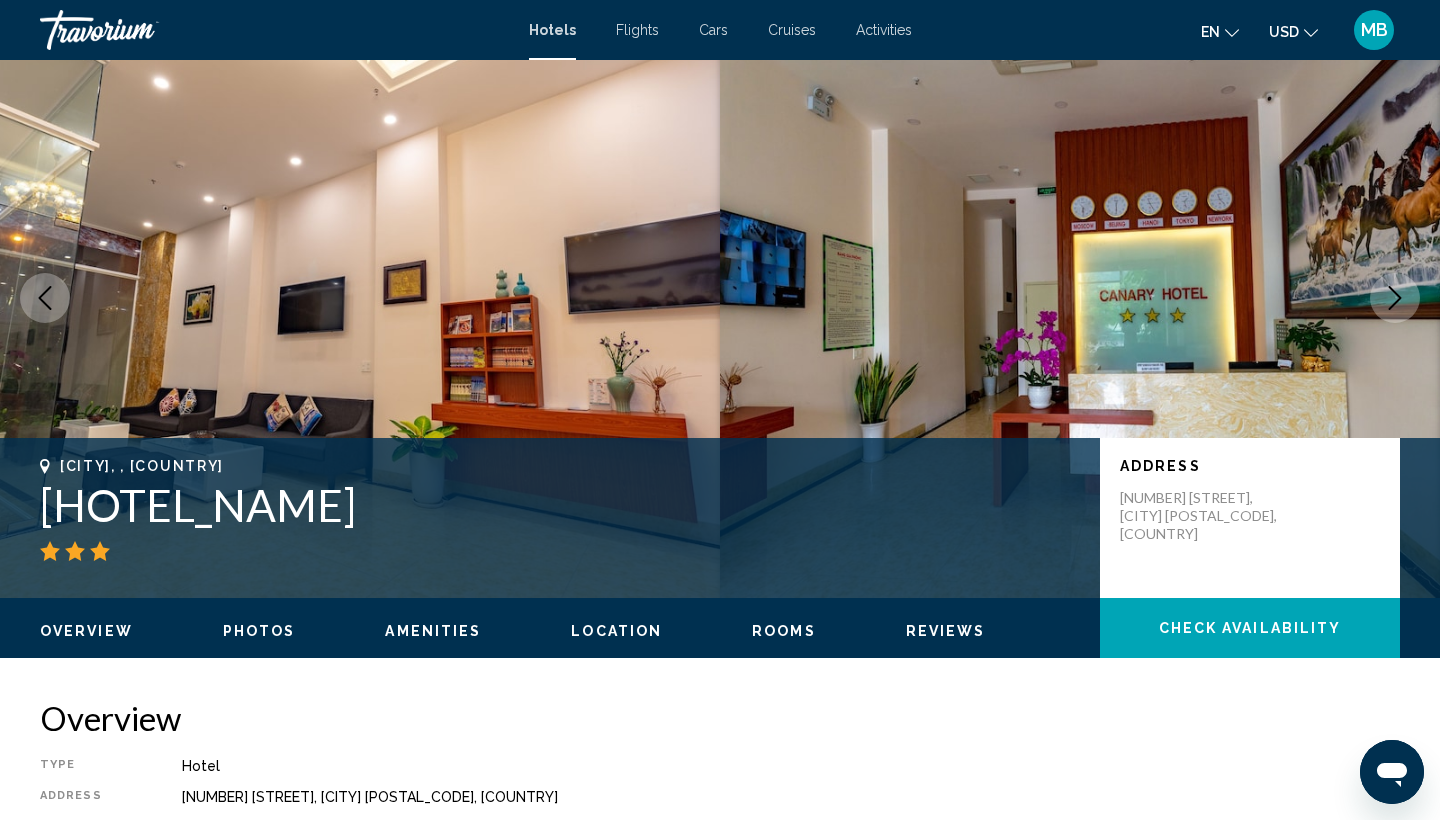 click 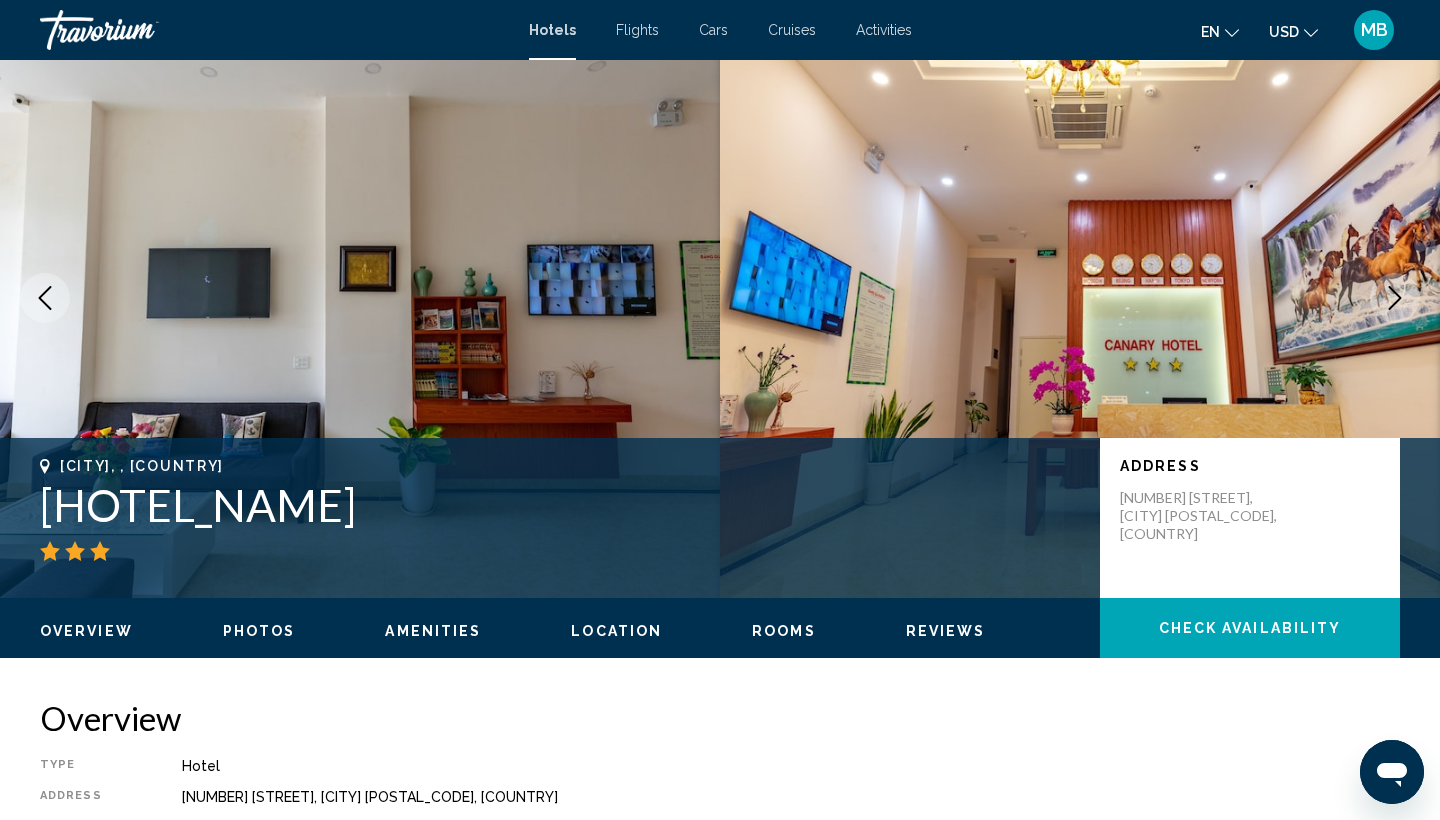 click 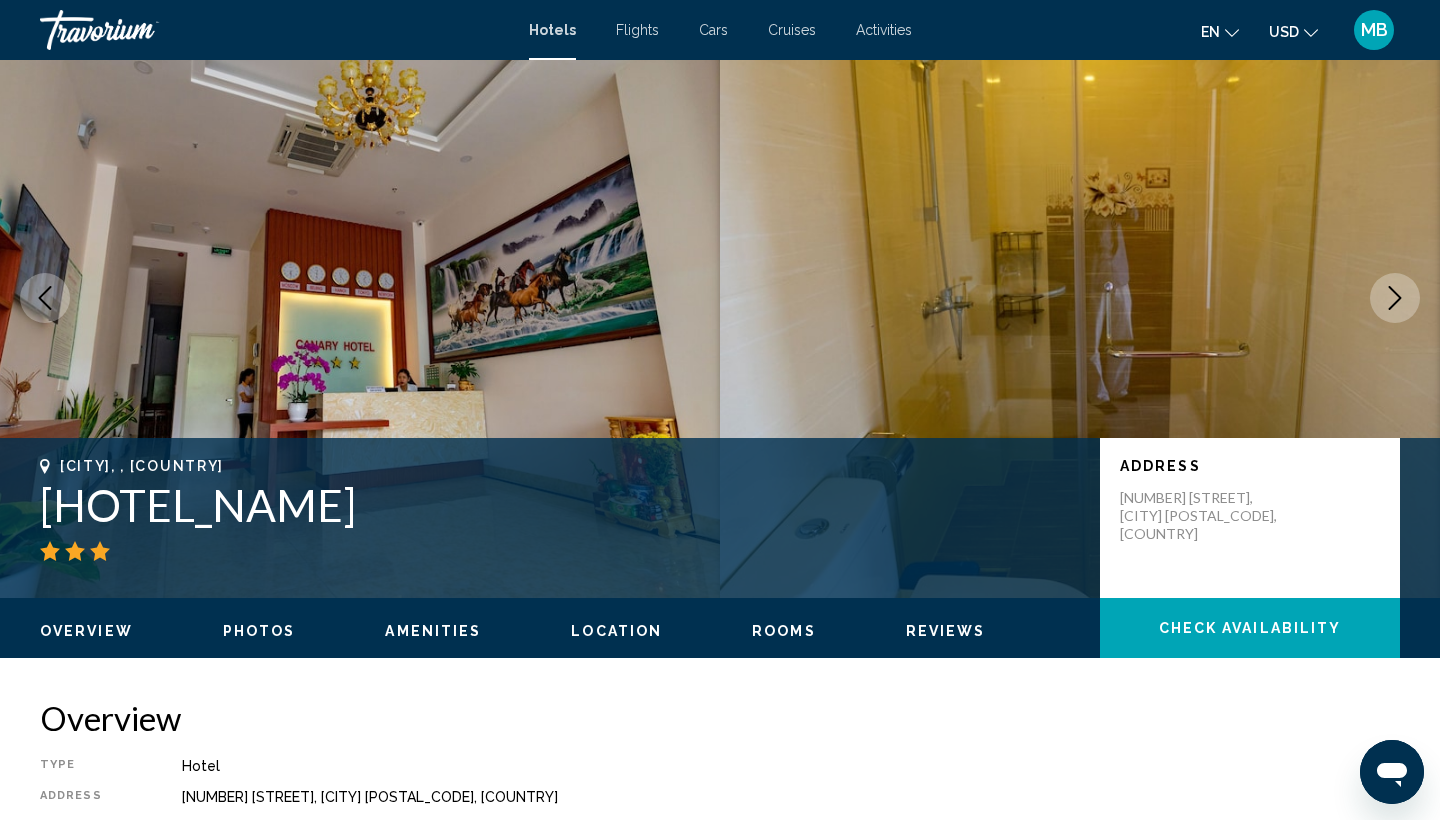 click 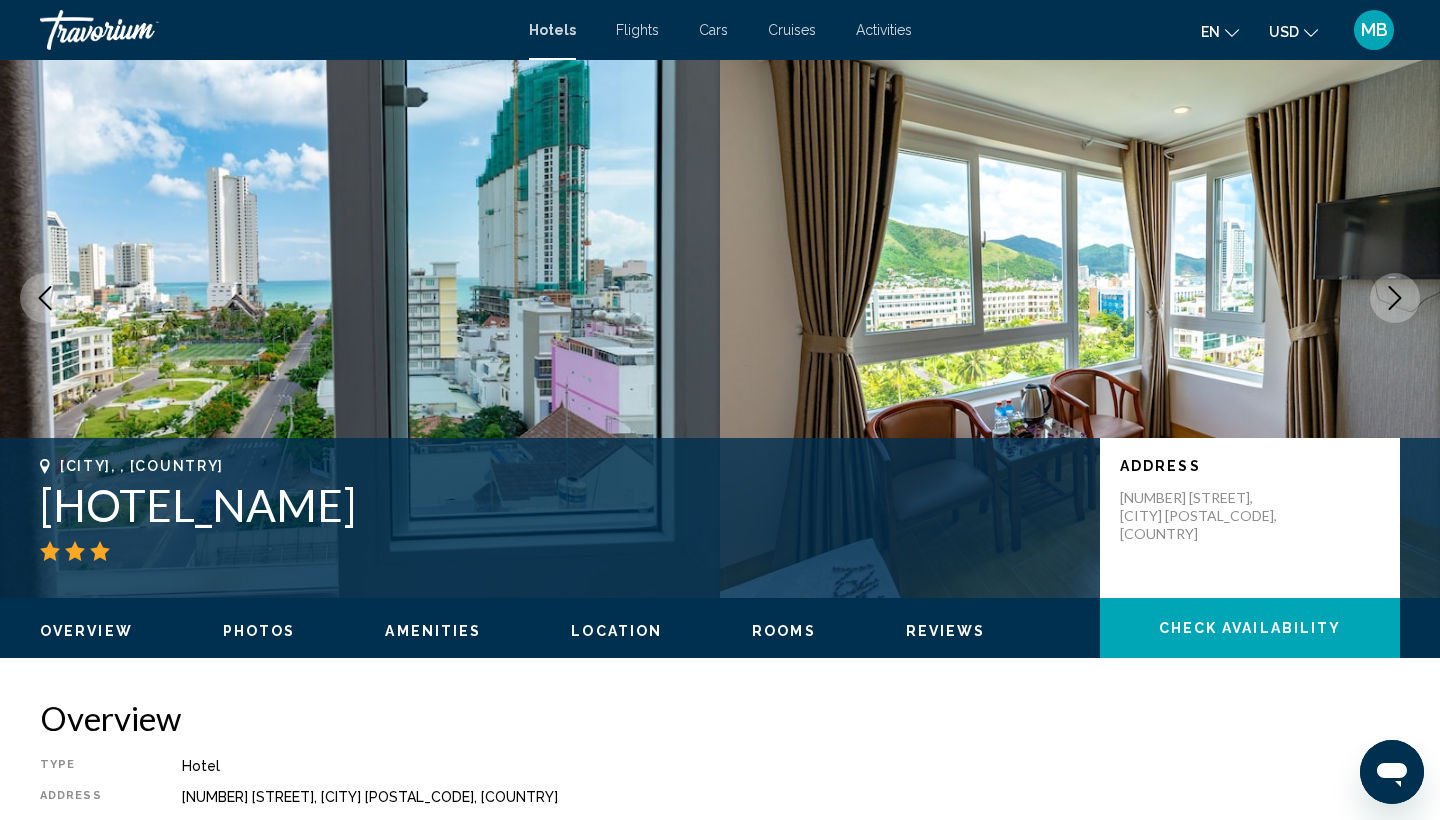 click 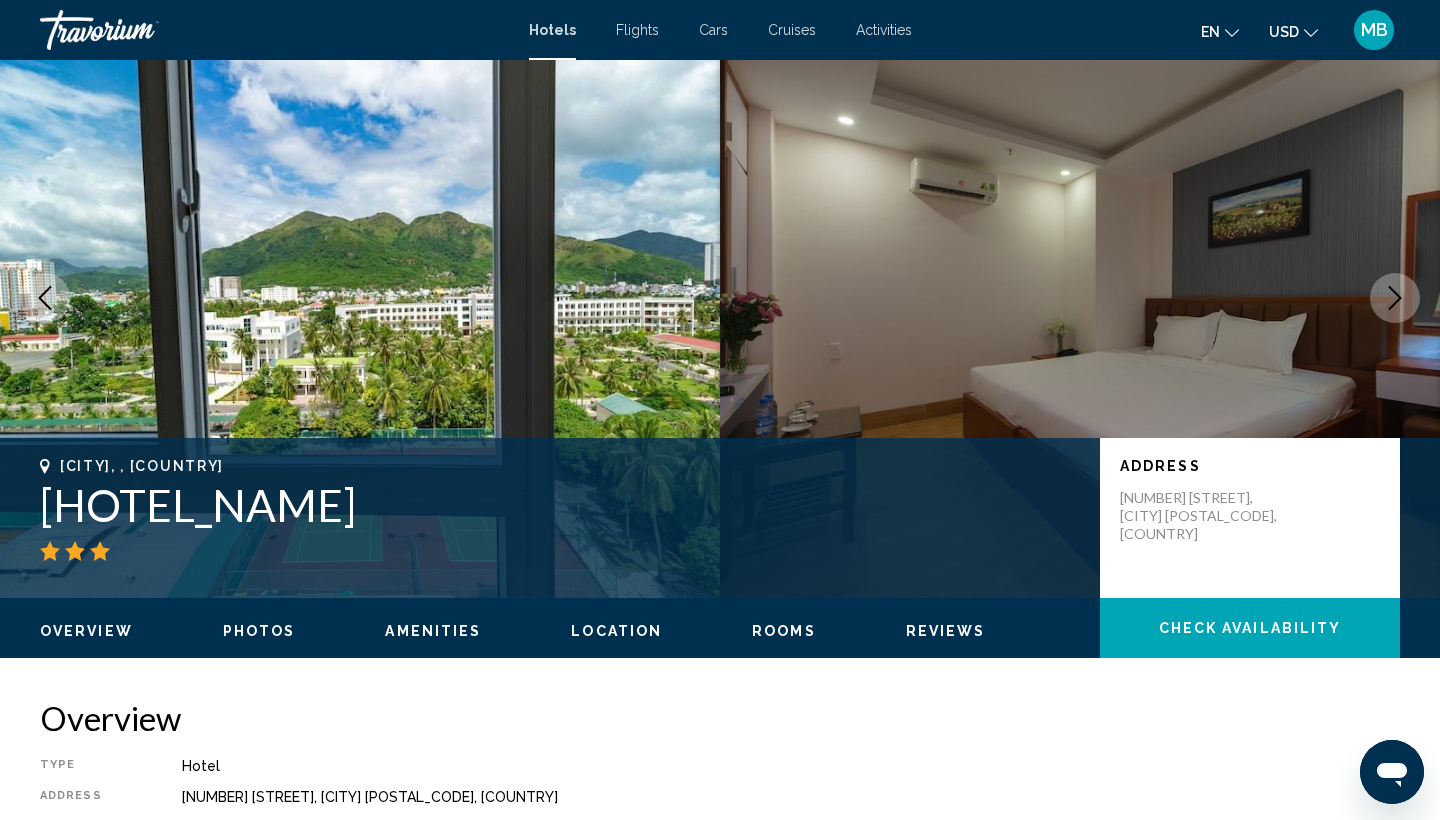click at bounding box center [45, 298] 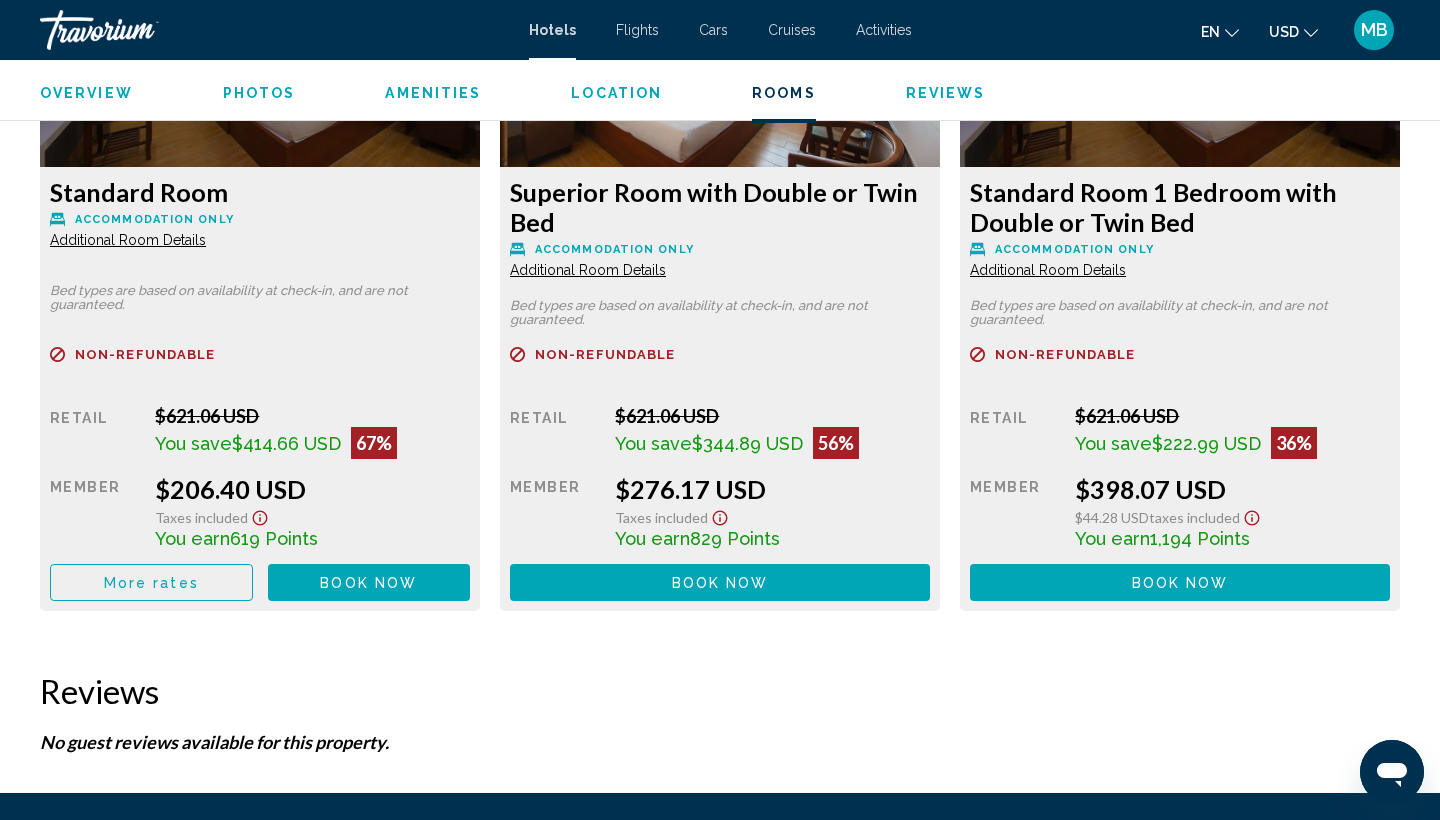 scroll, scrollTop: 2873, scrollLeft: 0, axis: vertical 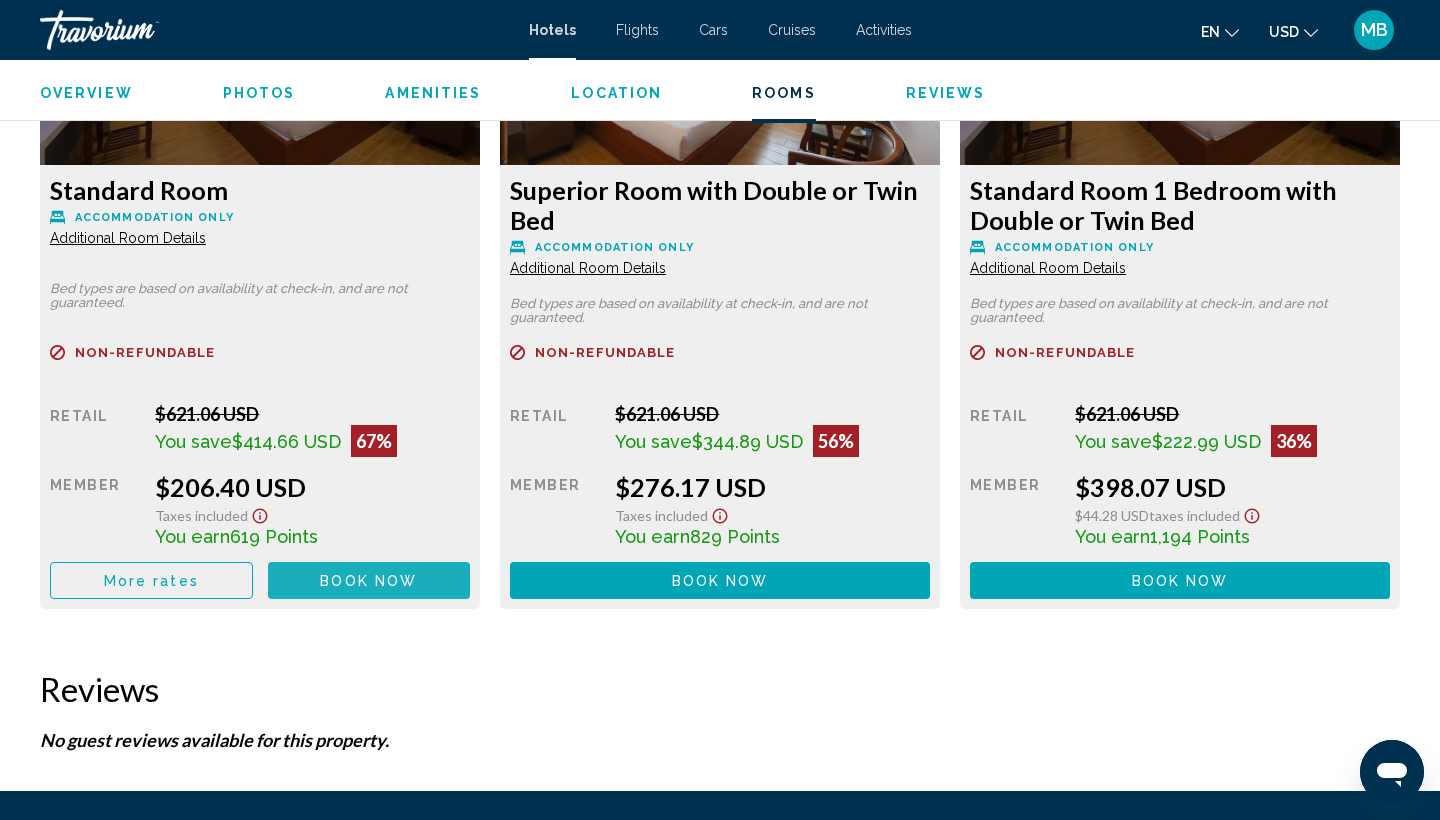 click on "Book now" at bounding box center (368, 581) 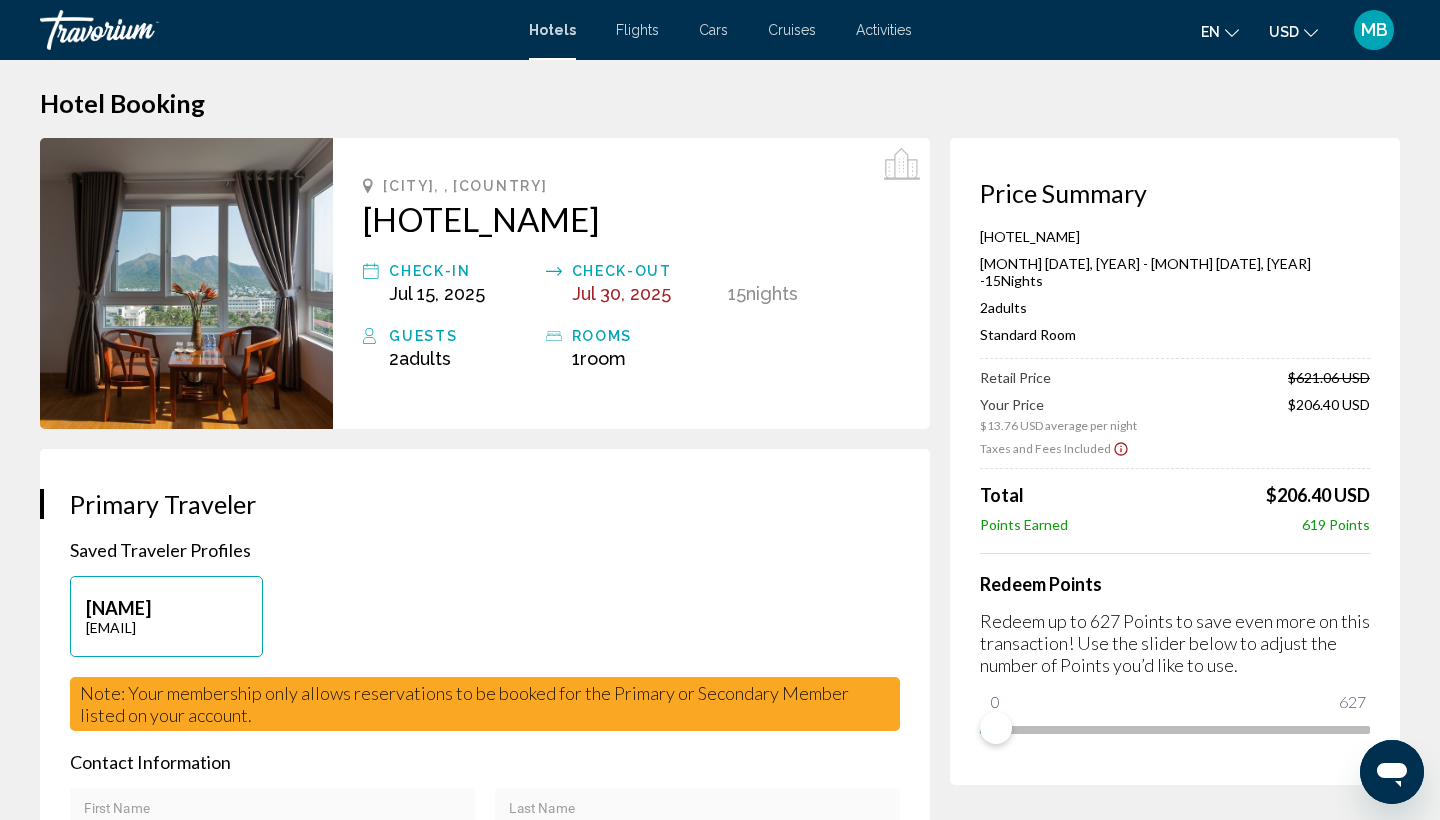 scroll, scrollTop: 10, scrollLeft: 0, axis: vertical 